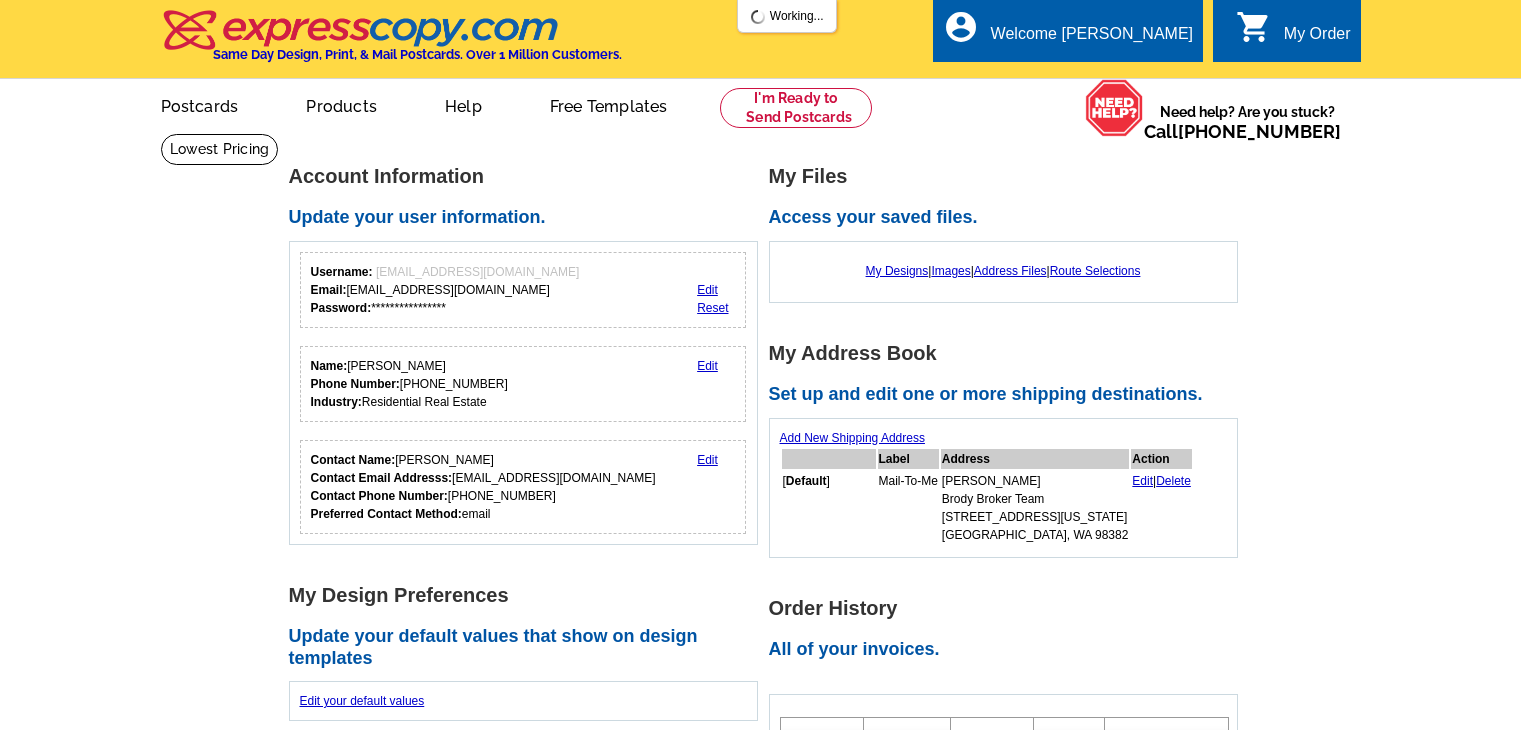 scroll, scrollTop: 0, scrollLeft: 0, axis: both 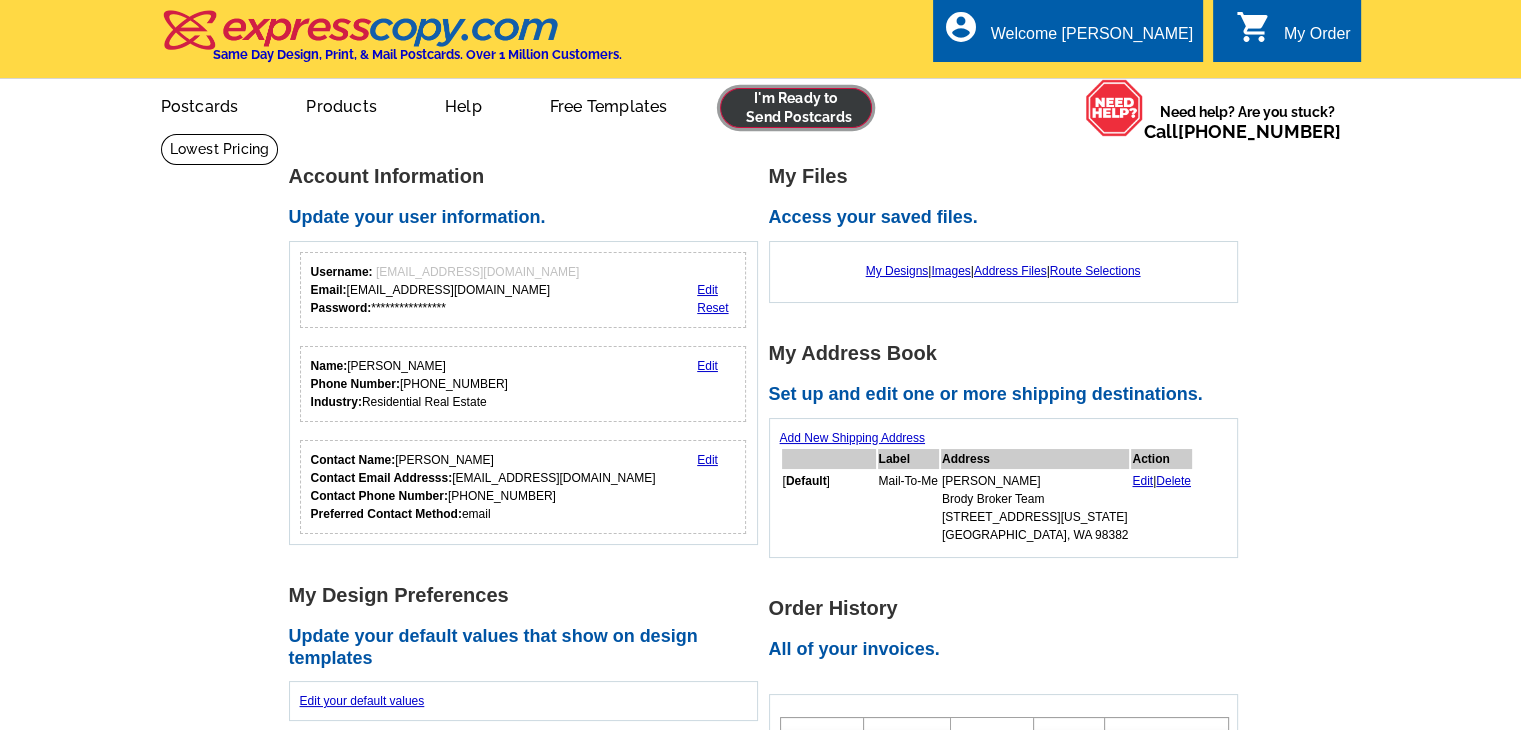 click at bounding box center (796, 108) 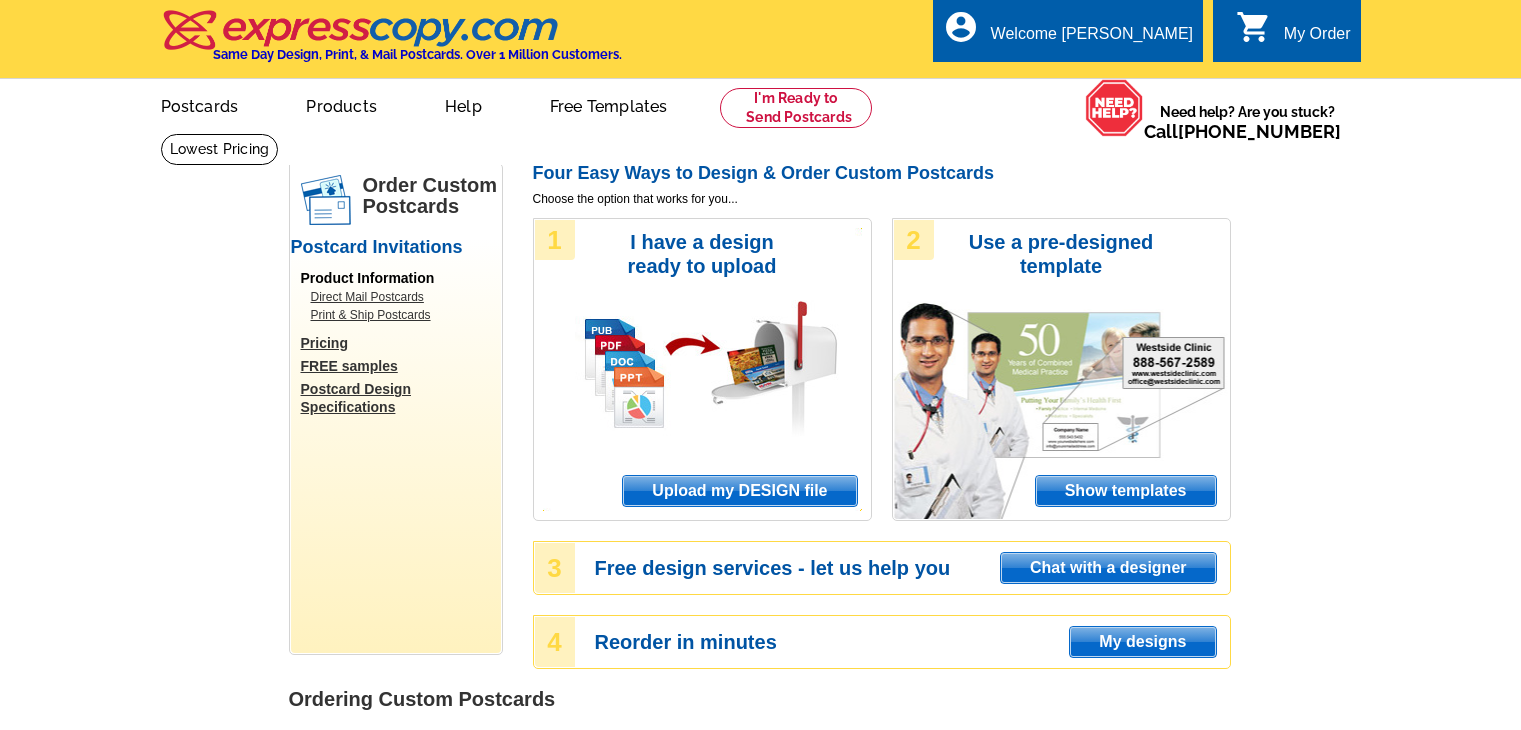 scroll, scrollTop: 0, scrollLeft: 0, axis: both 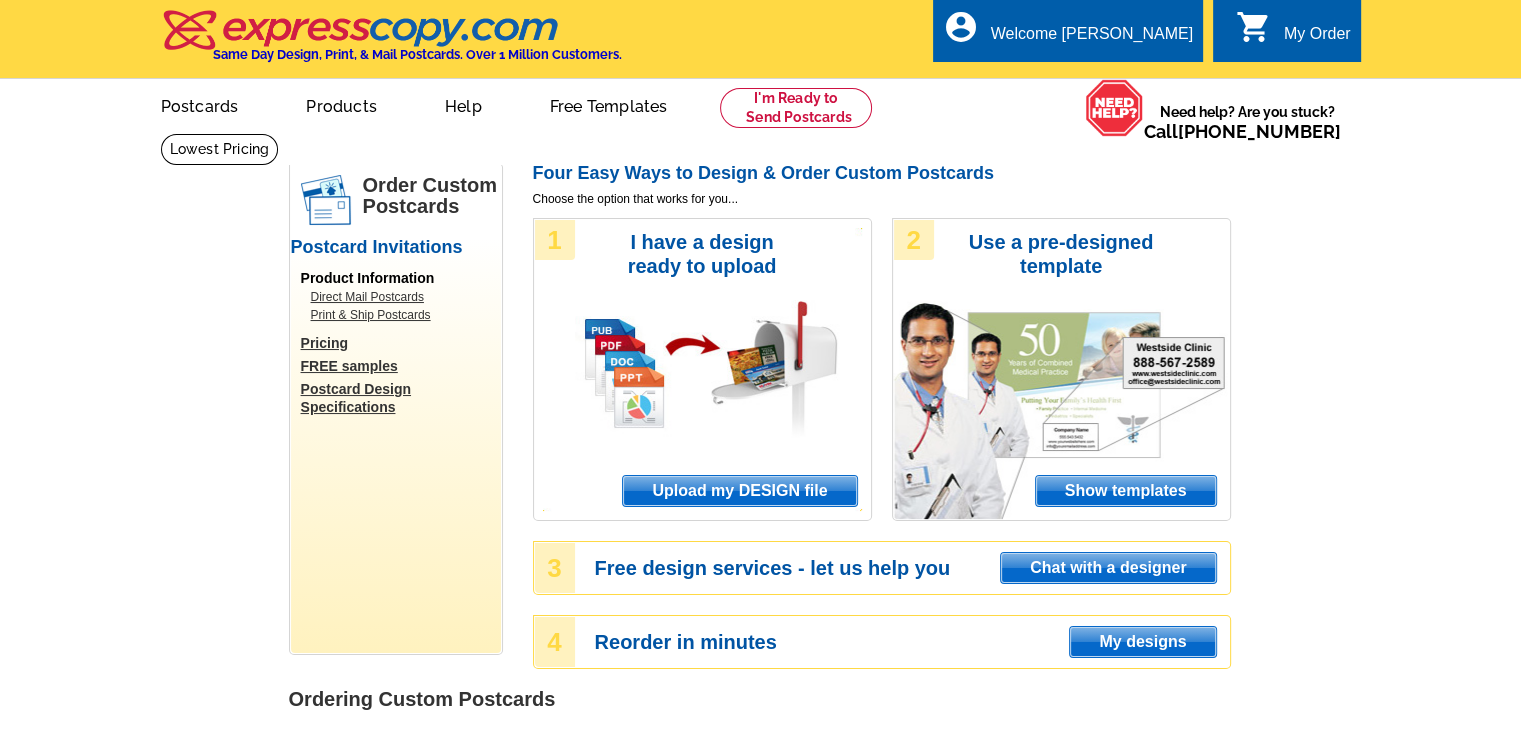 click on "Upload my DESIGN file" at bounding box center [739, 491] 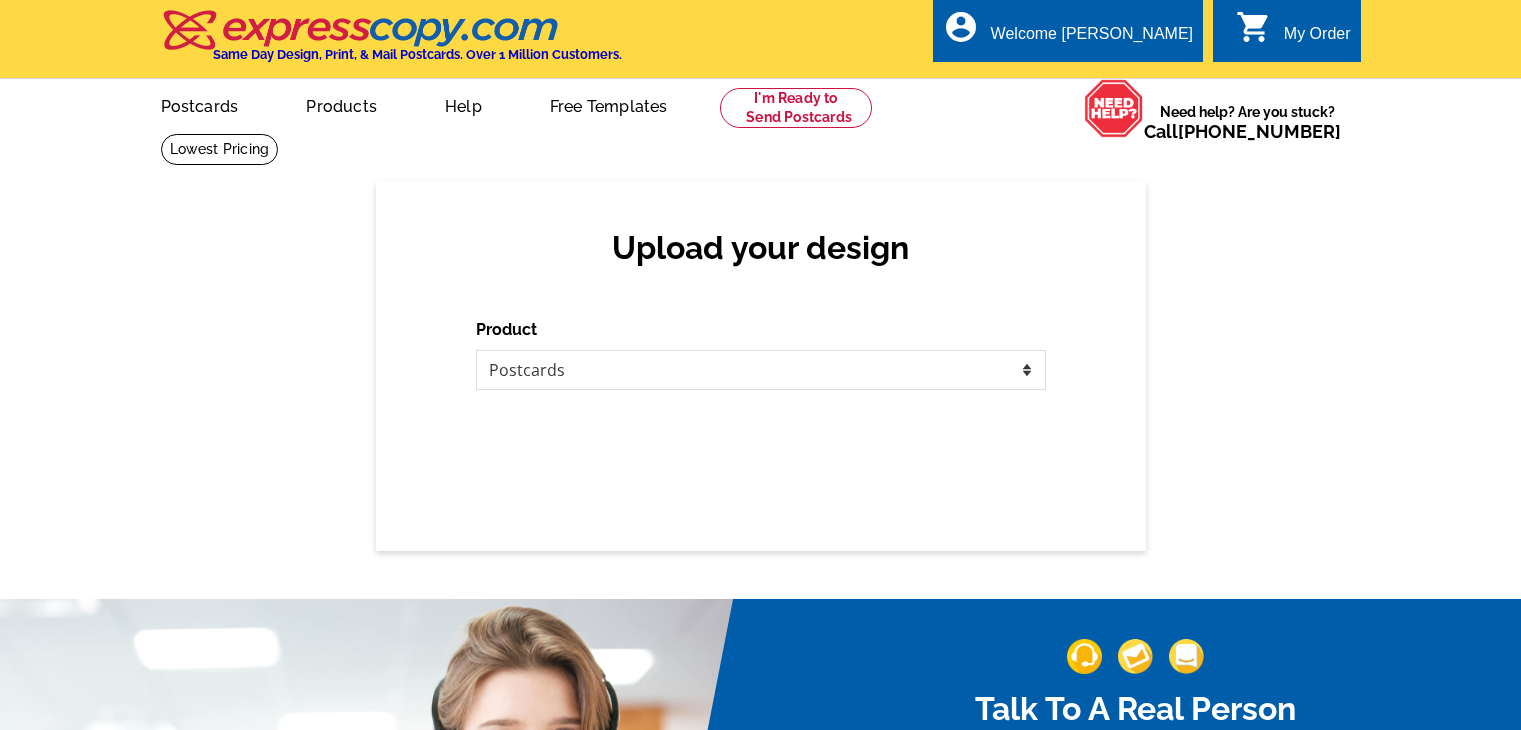 scroll, scrollTop: 0, scrollLeft: 0, axis: both 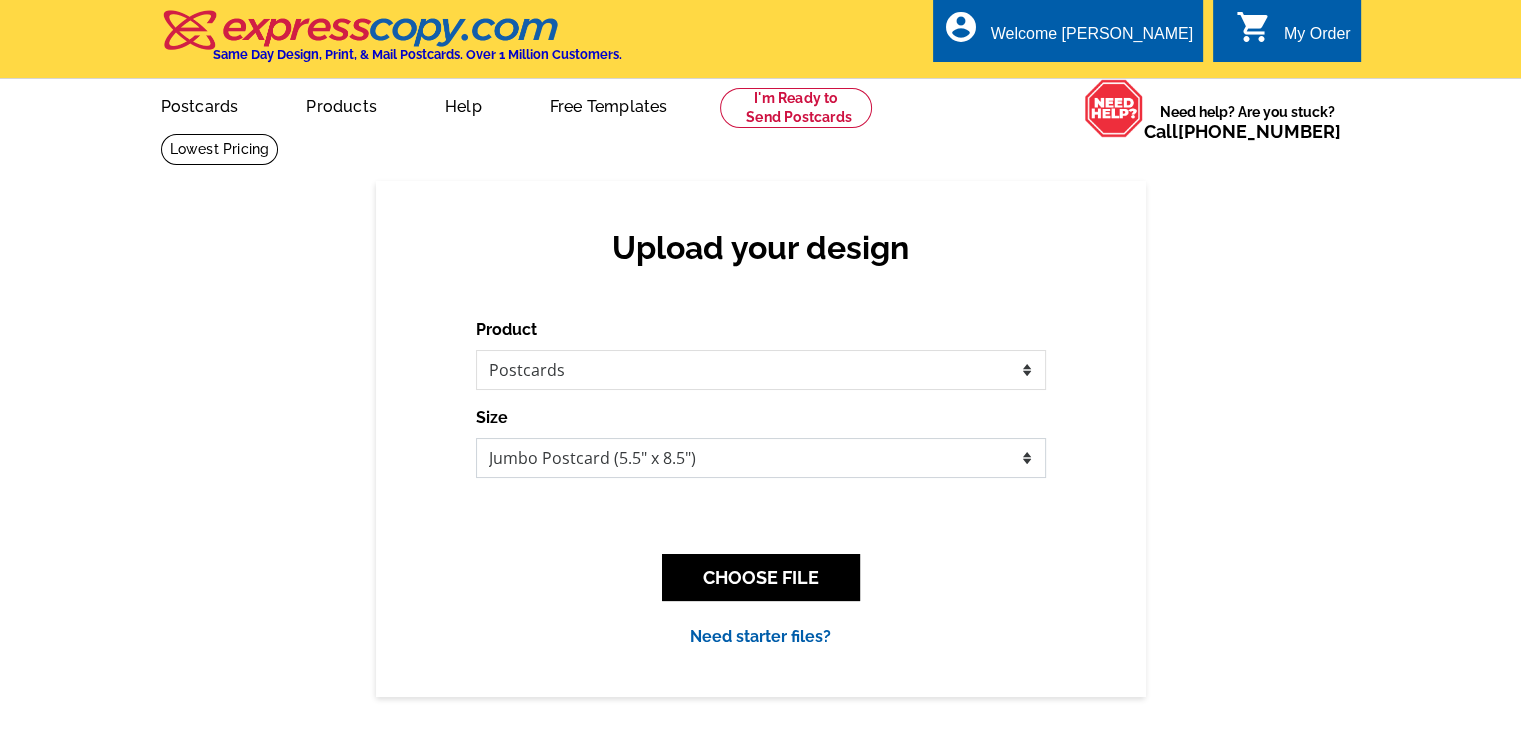 click on "Jumbo Postcard (5.5" x 8.5") Regular Postcard (4.25" x 5.6") Panoramic Postcard (5.75" x 11.25") Giant Postcard (8.5" x 11") EDDM Postcard (6.125" x 8.25")" at bounding box center [761, 458] 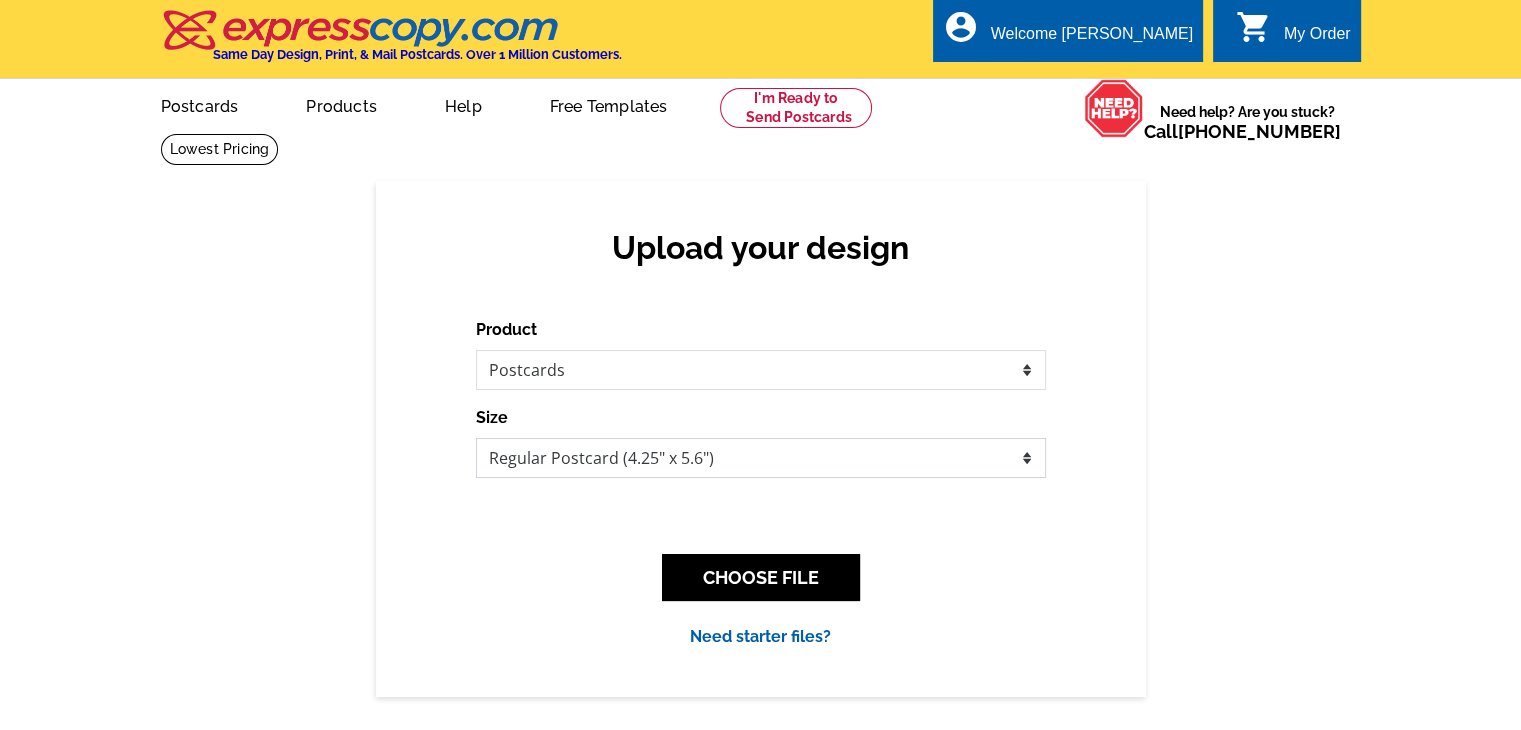 click on "Jumbo Postcard (5.5" x 8.5") Regular Postcard (4.25" x 5.6") Panoramic Postcard (5.75" x 11.25") Giant Postcard (8.5" x 11") EDDM Postcard (6.125" x 8.25")" at bounding box center [761, 458] 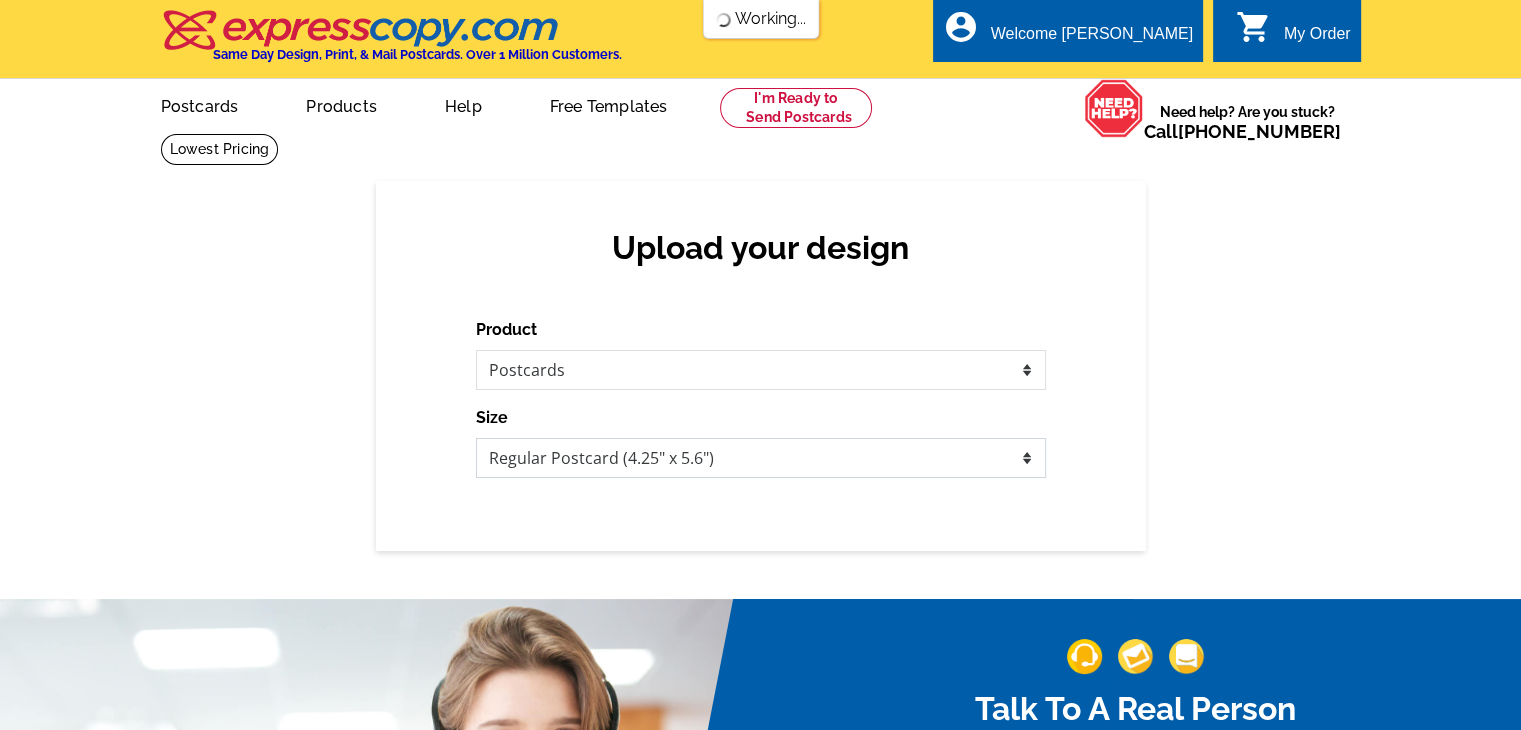 scroll, scrollTop: 0, scrollLeft: 0, axis: both 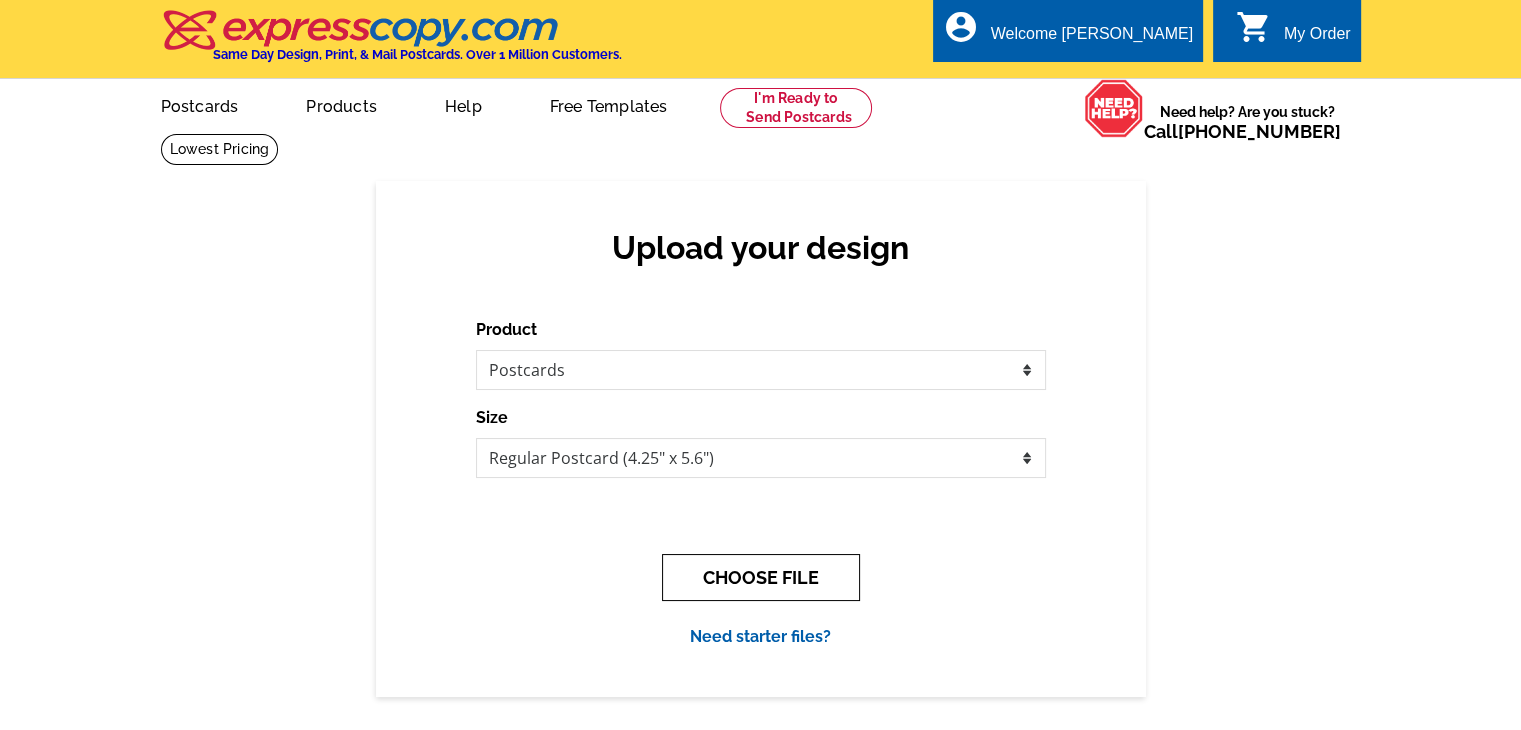 click on "CHOOSE FILE" at bounding box center [761, 577] 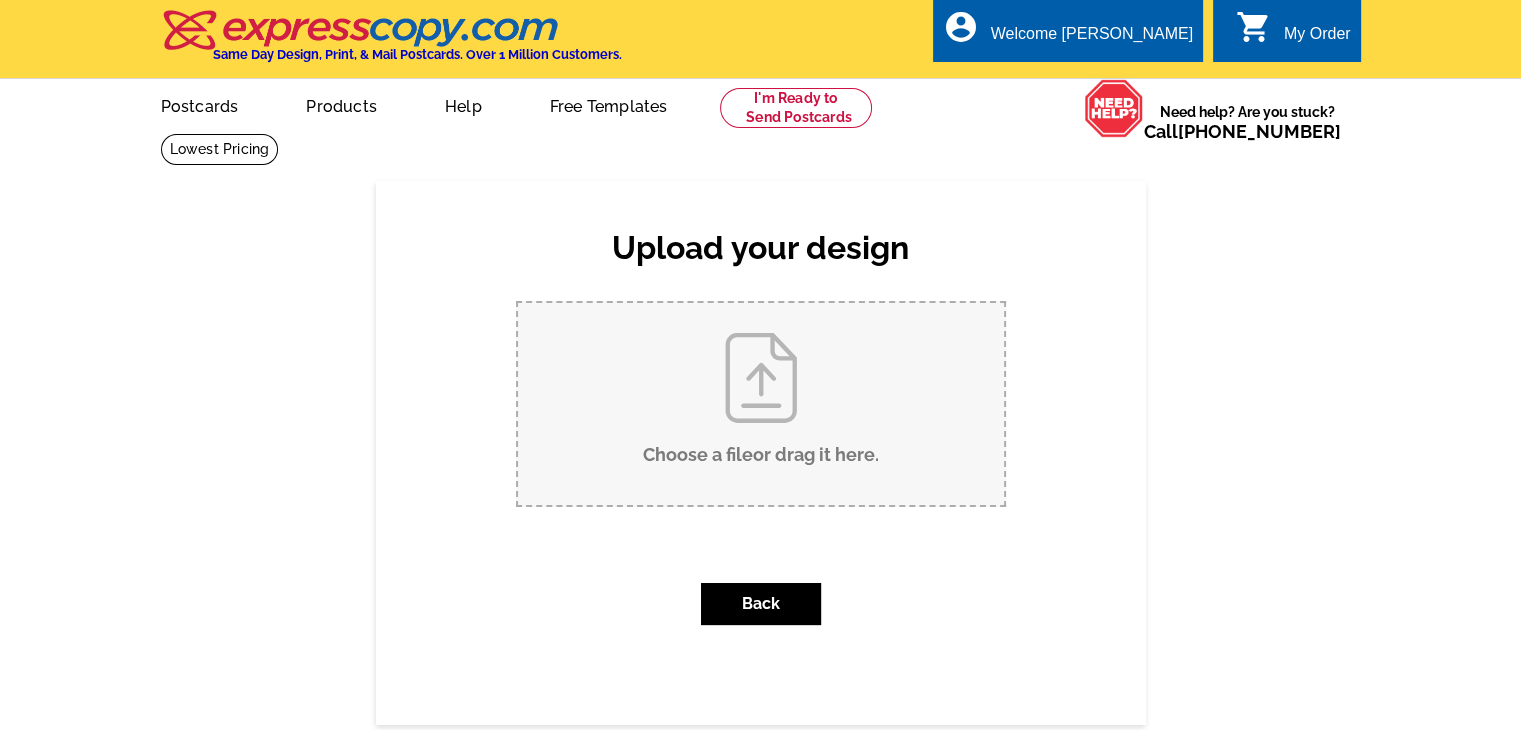 click on "Choose a file  or drag it here ." at bounding box center [761, 404] 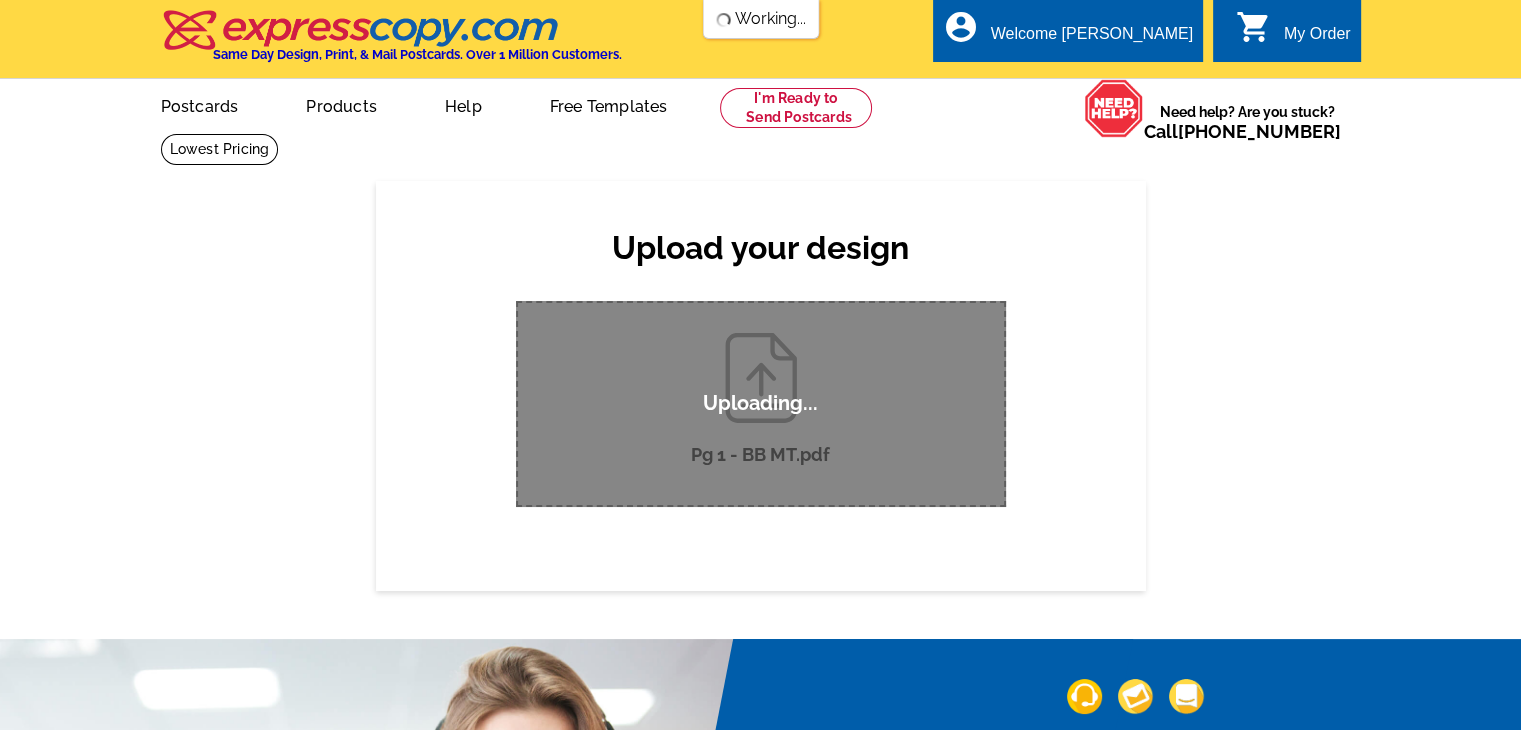 type 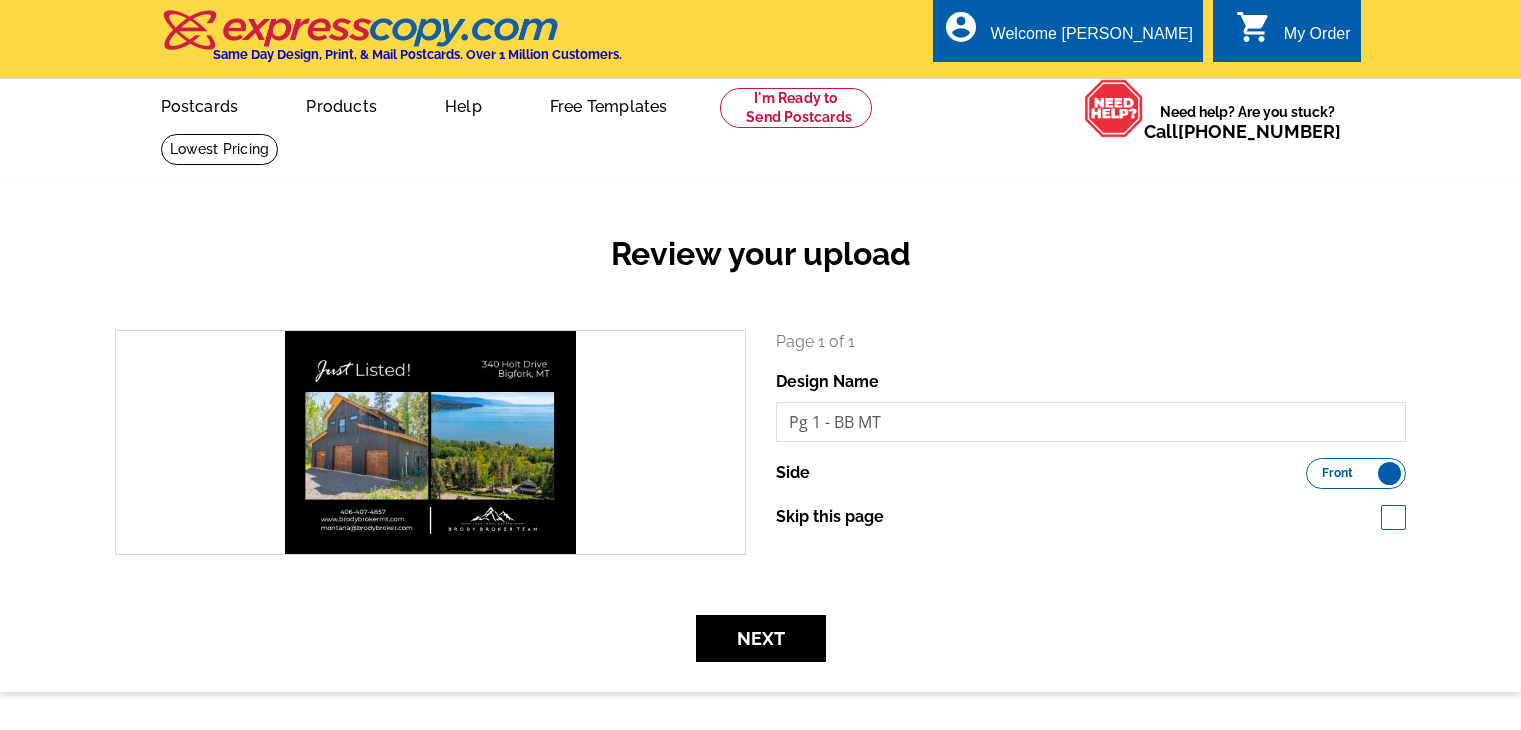 scroll, scrollTop: 0, scrollLeft: 0, axis: both 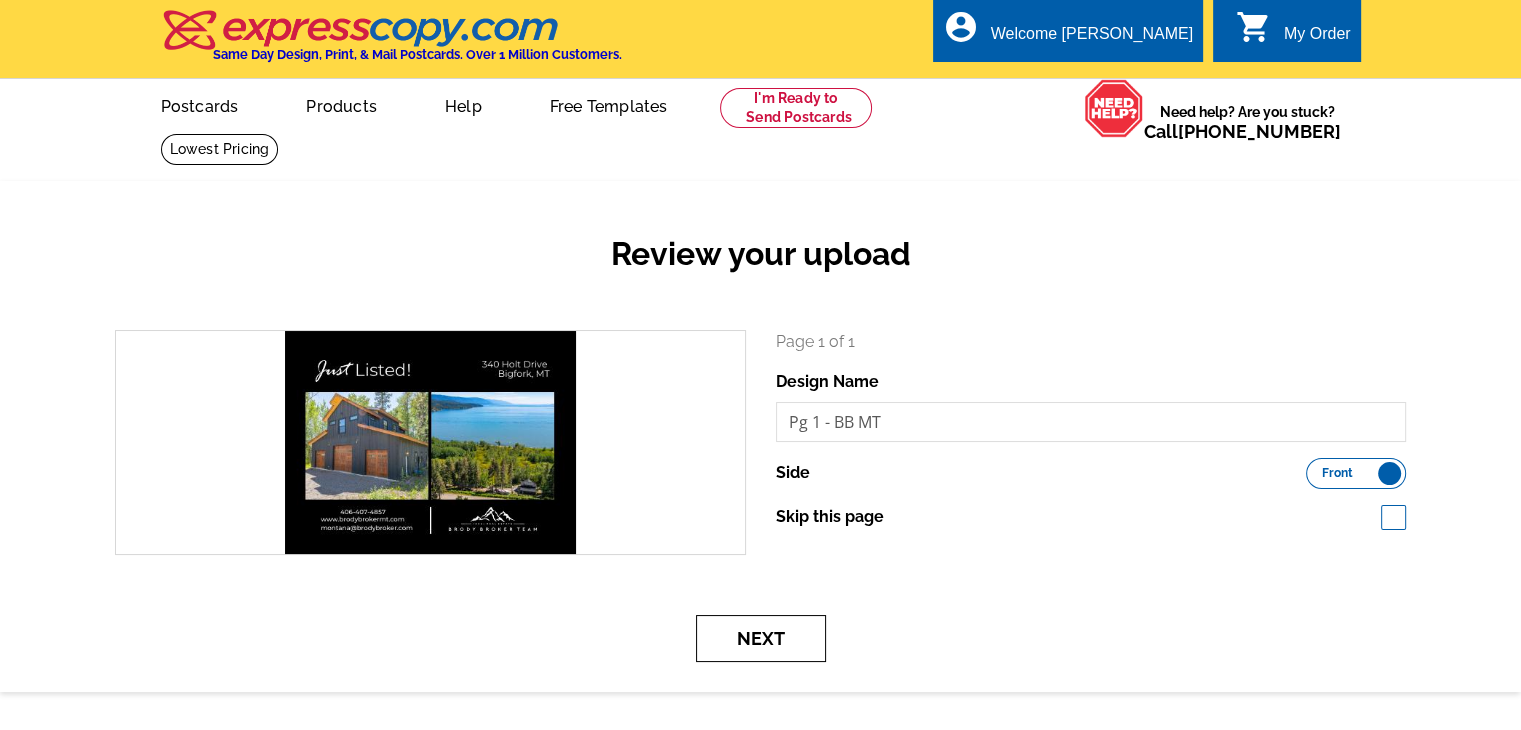 click on "Next" at bounding box center (761, 638) 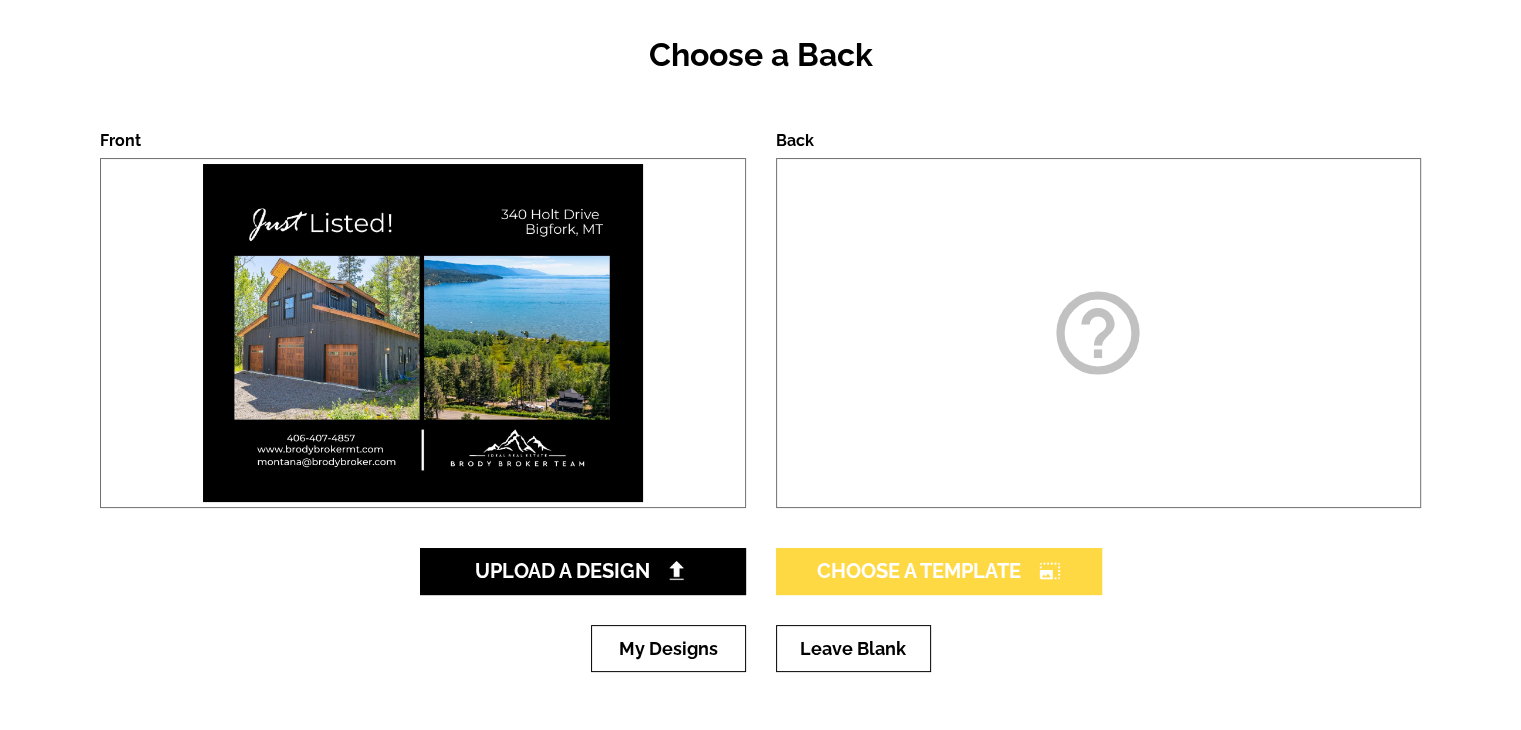 scroll, scrollTop: 200, scrollLeft: 0, axis: vertical 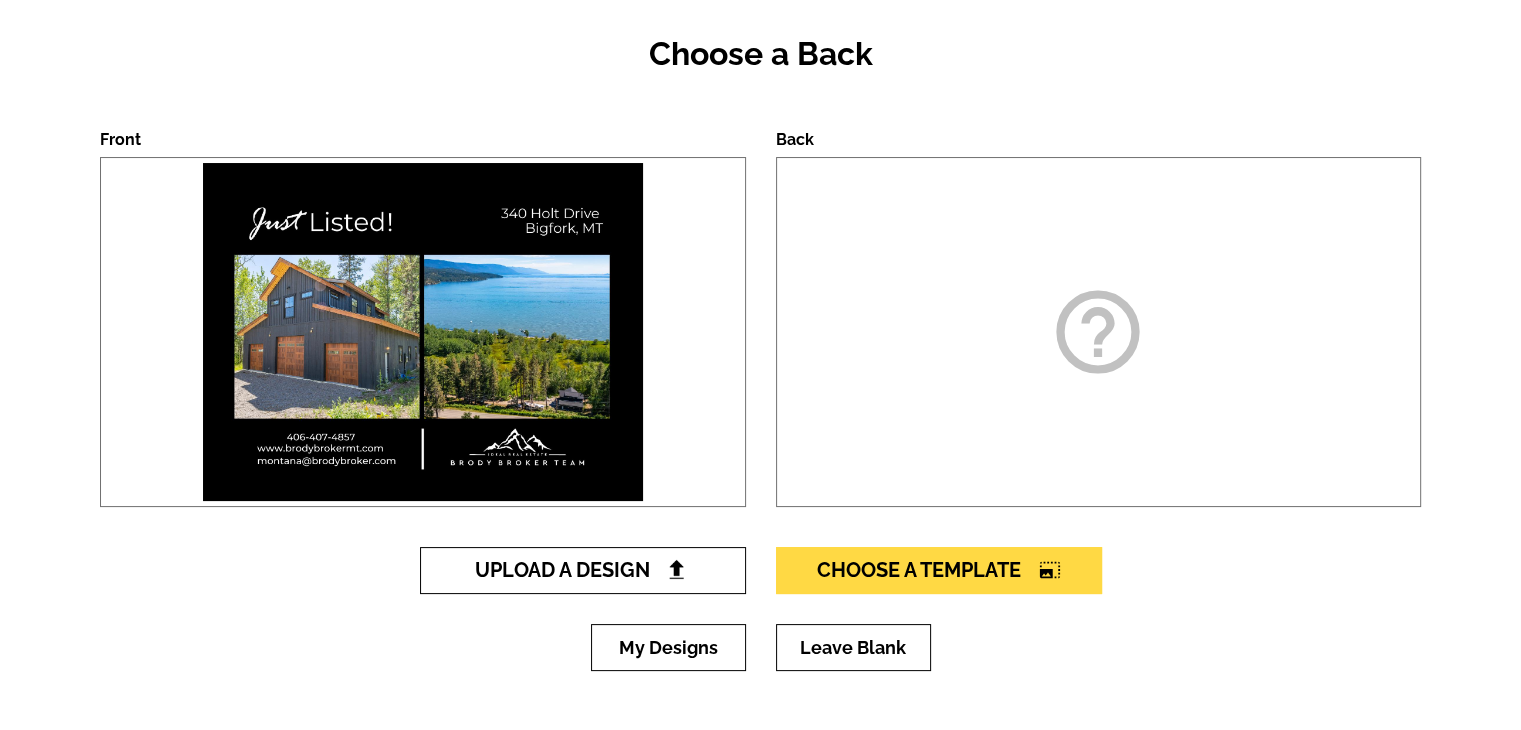 click on "Upload A Design" at bounding box center (582, 570) 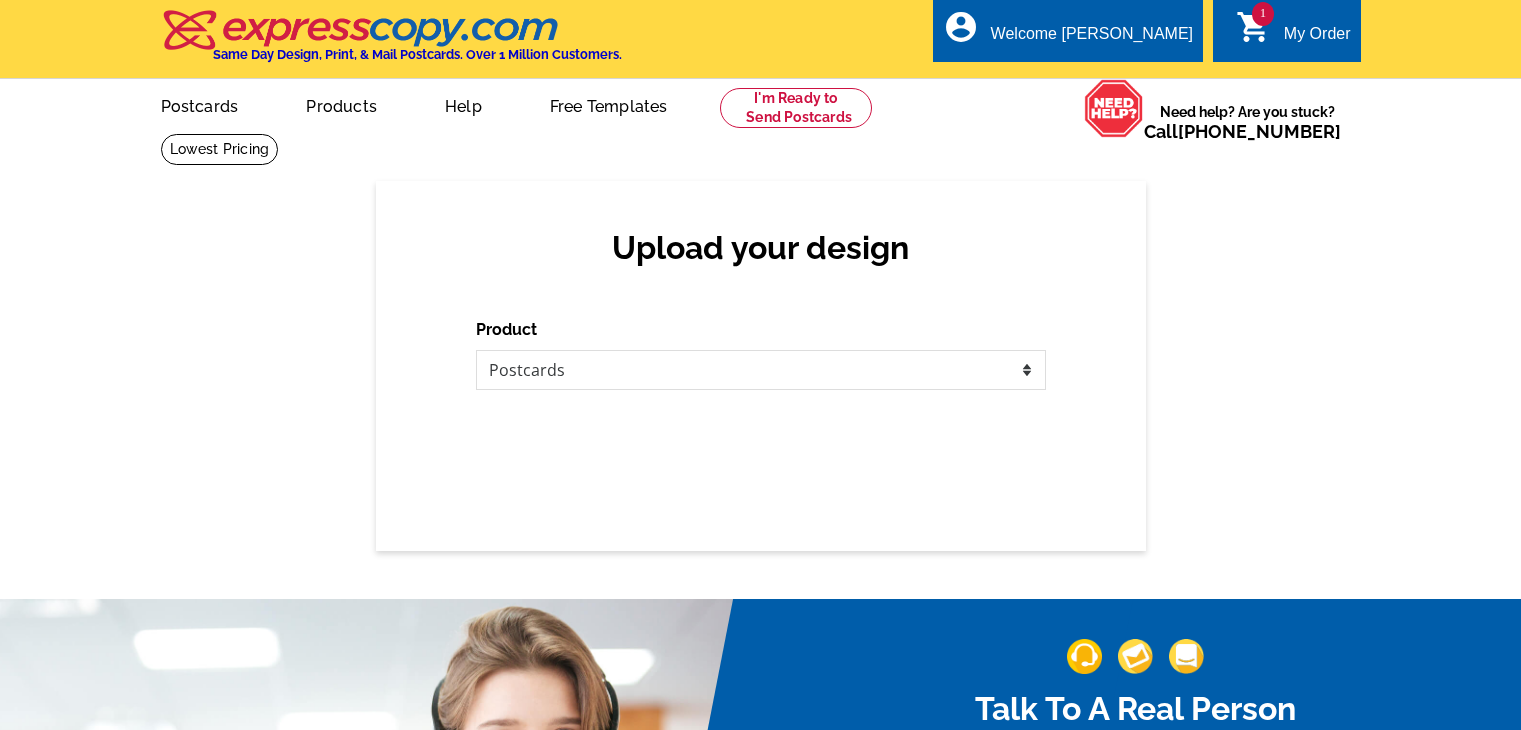 scroll, scrollTop: 0, scrollLeft: 0, axis: both 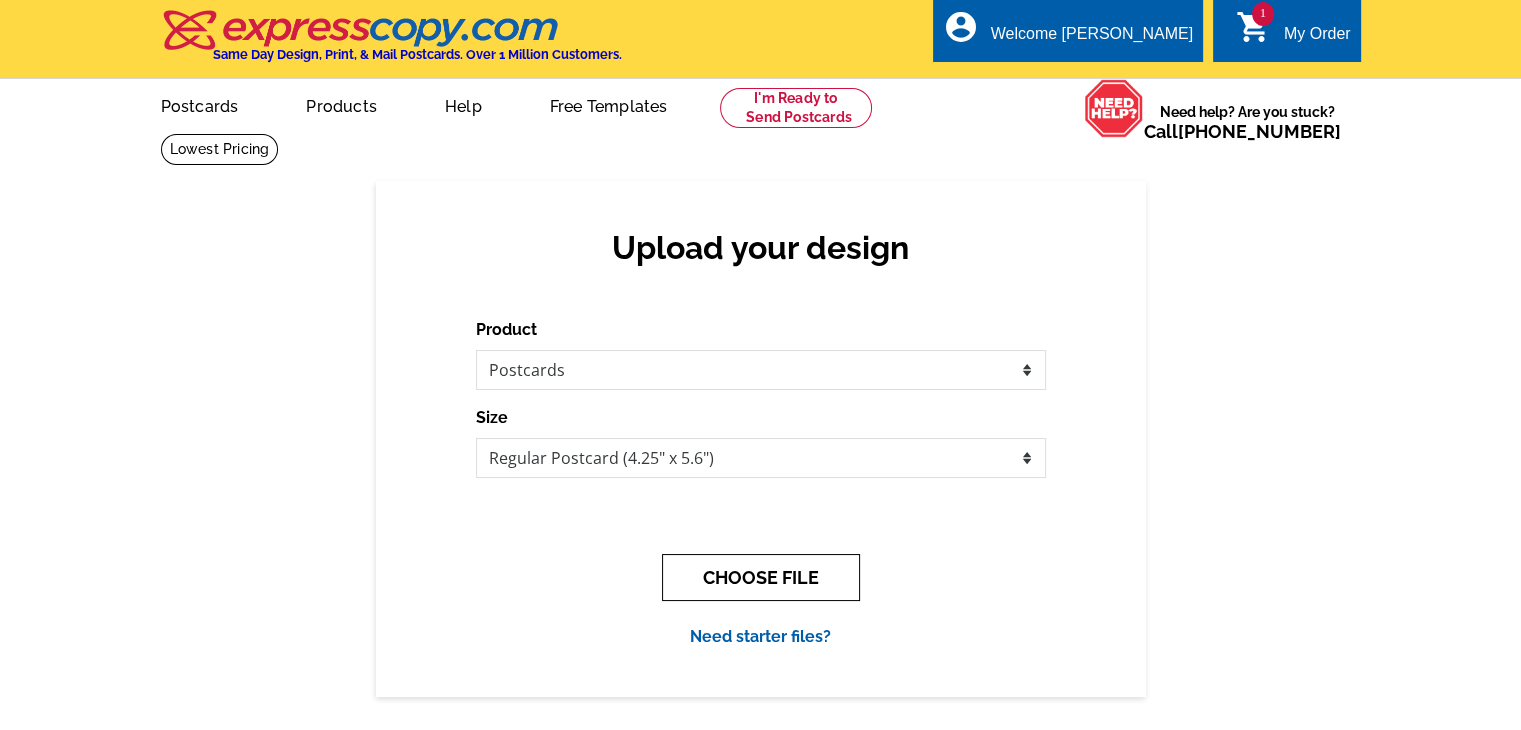 click on "CHOOSE FILE" at bounding box center (761, 577) 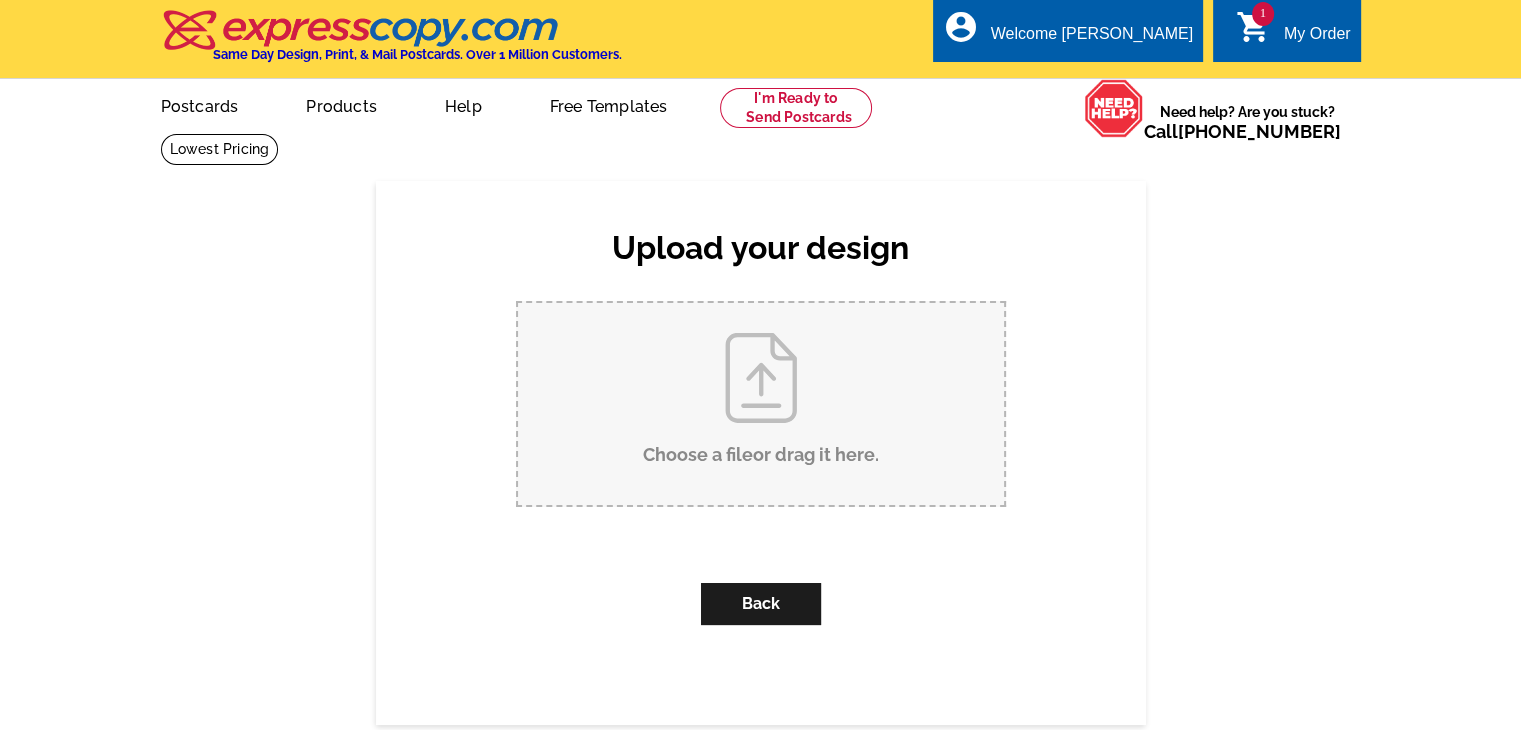 click on "Choose a file  or drag it here ." at bounding box center [761, 404] 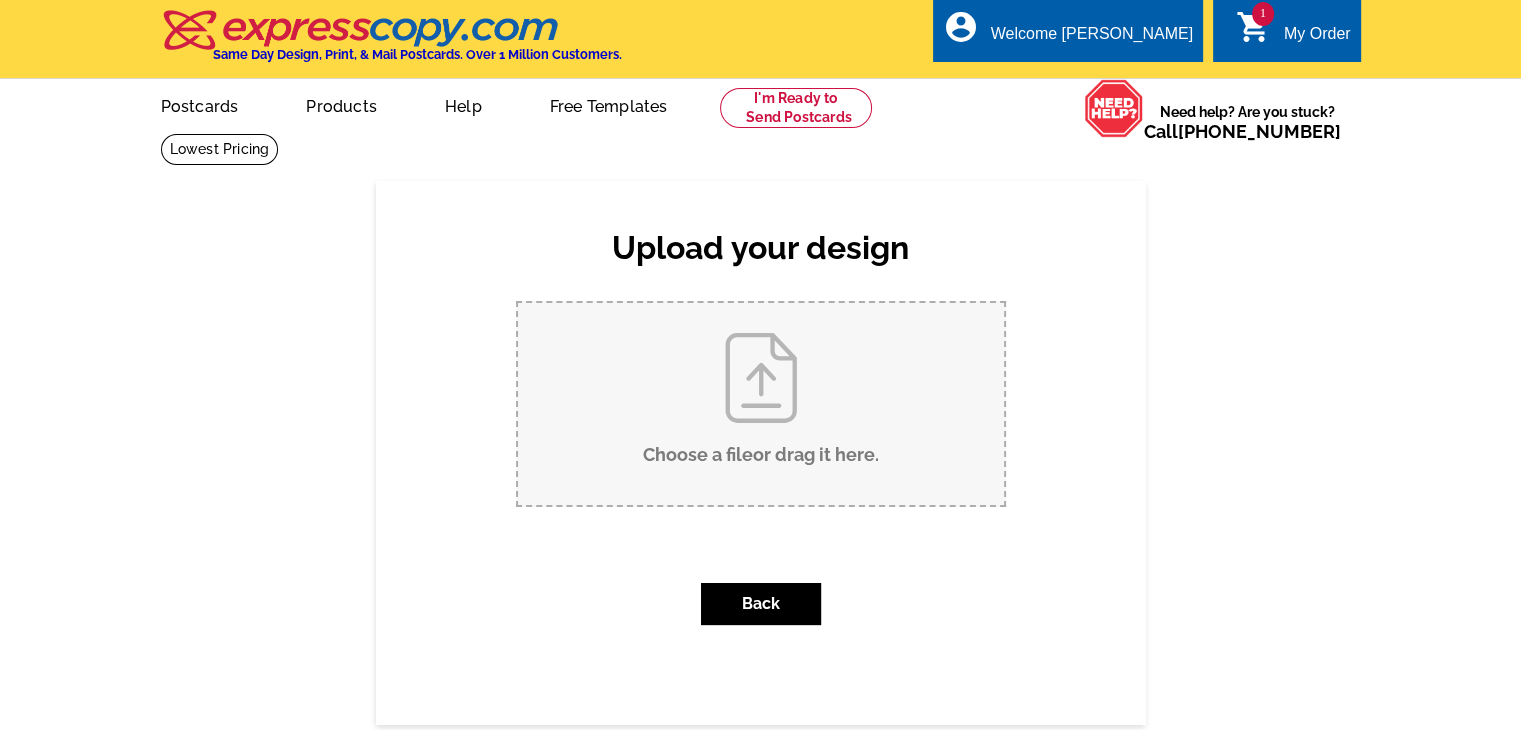 type on "C:\fakepath\Pg 2 - BB MT.pdf" 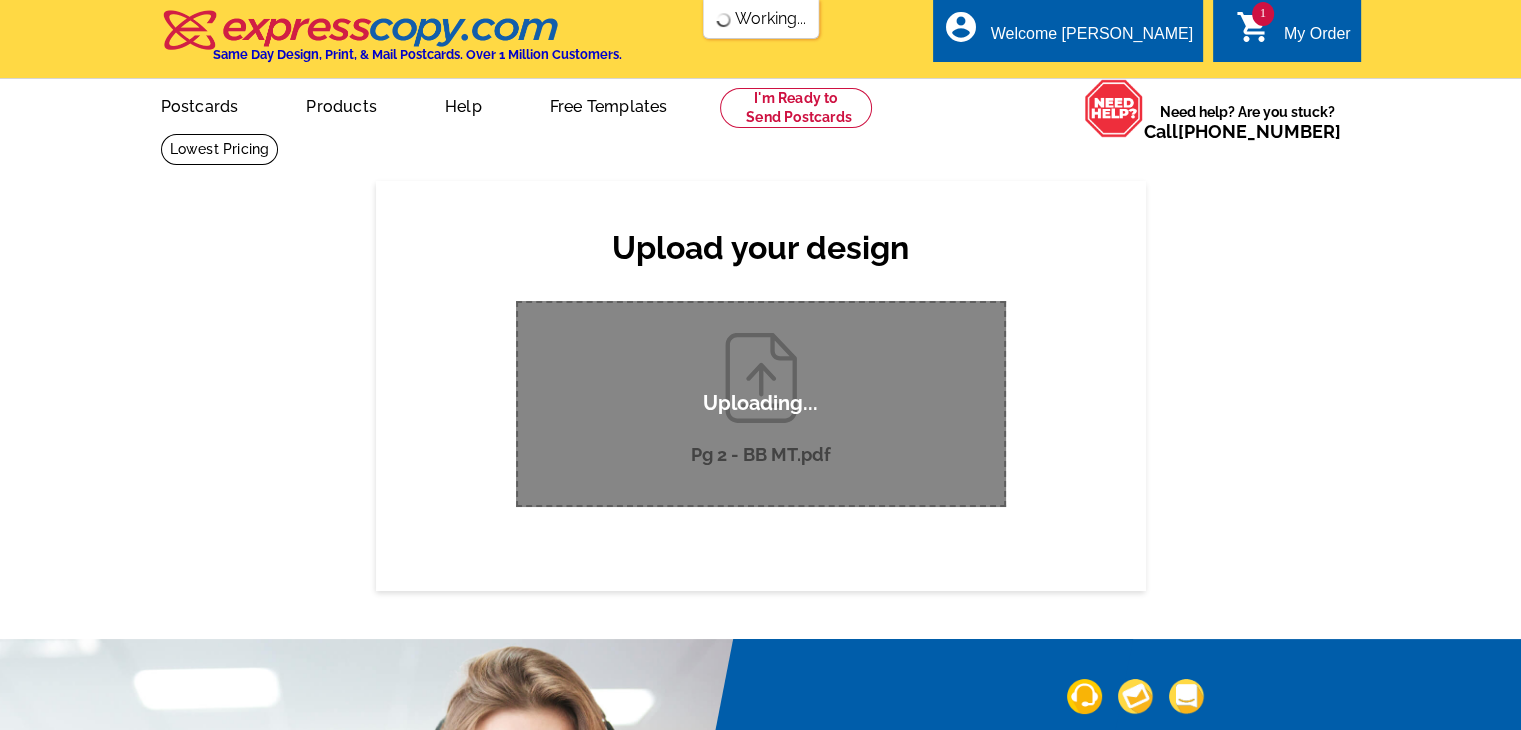 scroll, scrollTop: 0, scrollLeft: 0, axis: both 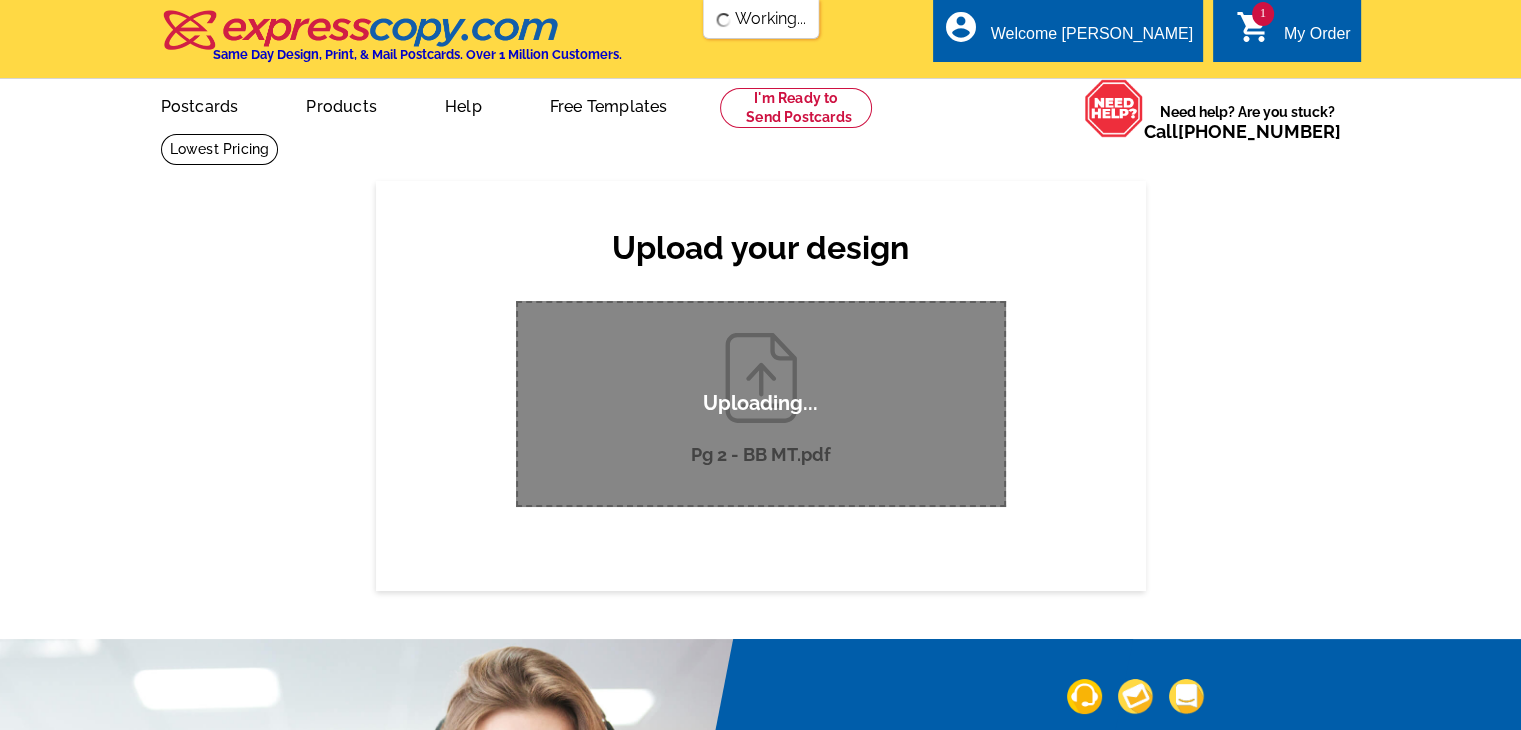type 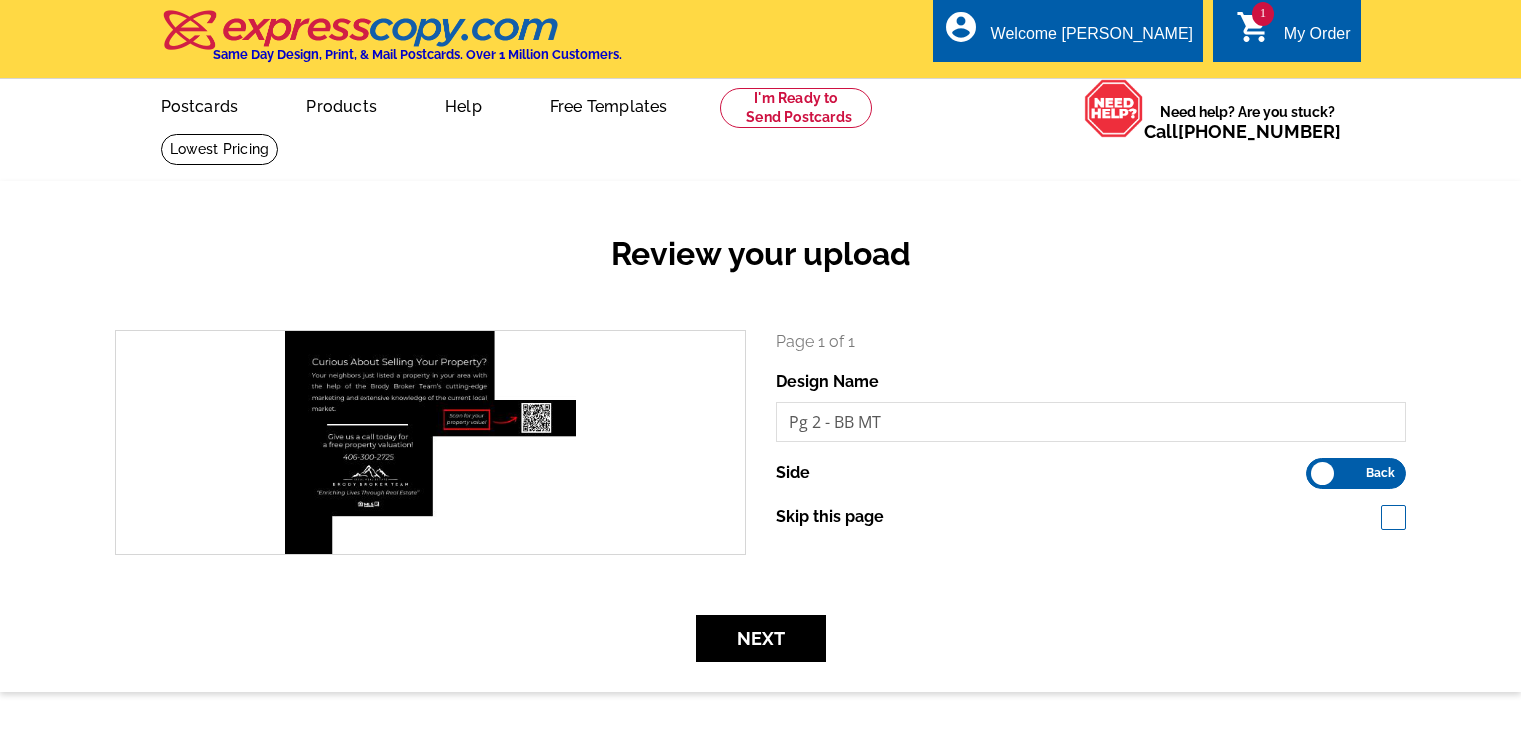 scroll, scrollTop: 0, scrollLeft: 0, axis: both 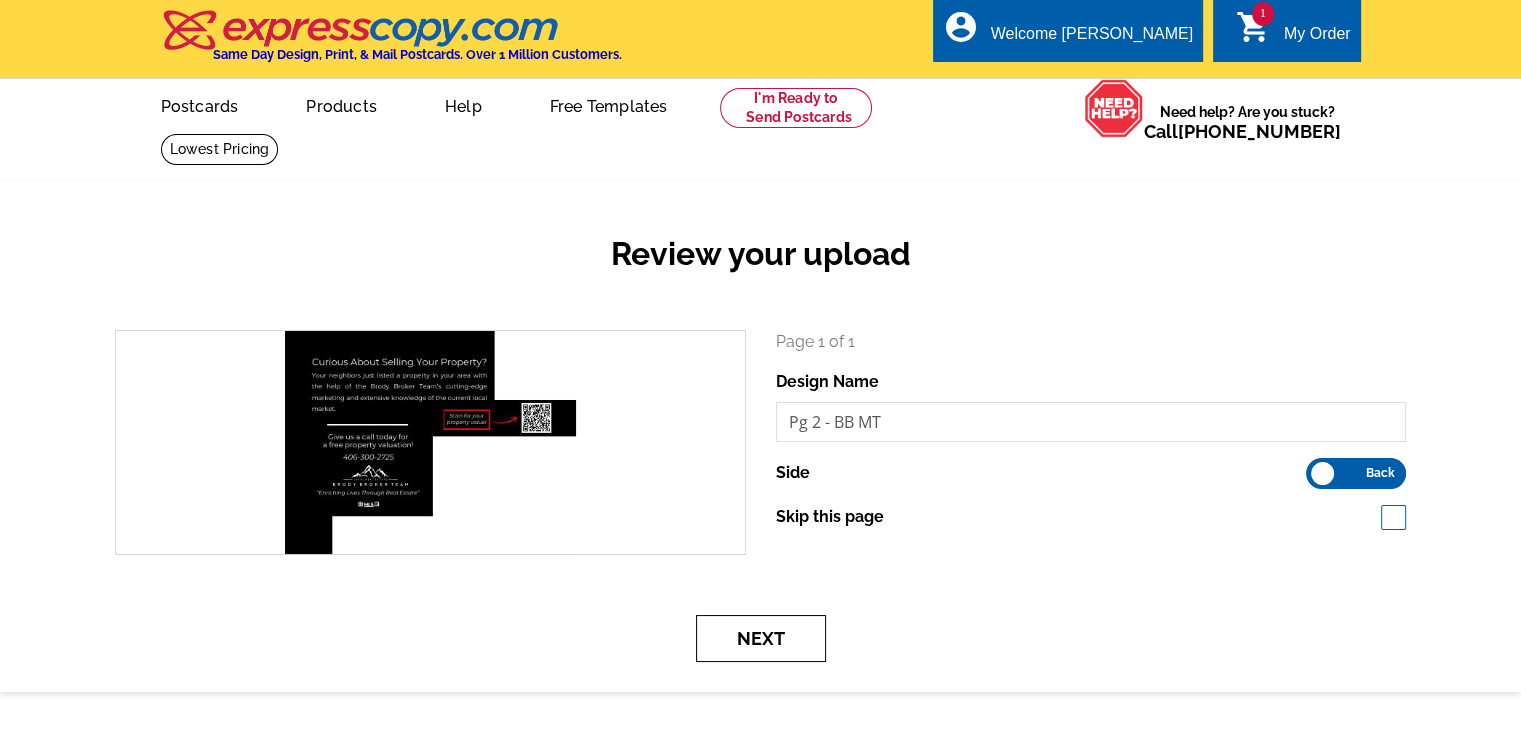 click on "Next" at bounding box center (761, 638) 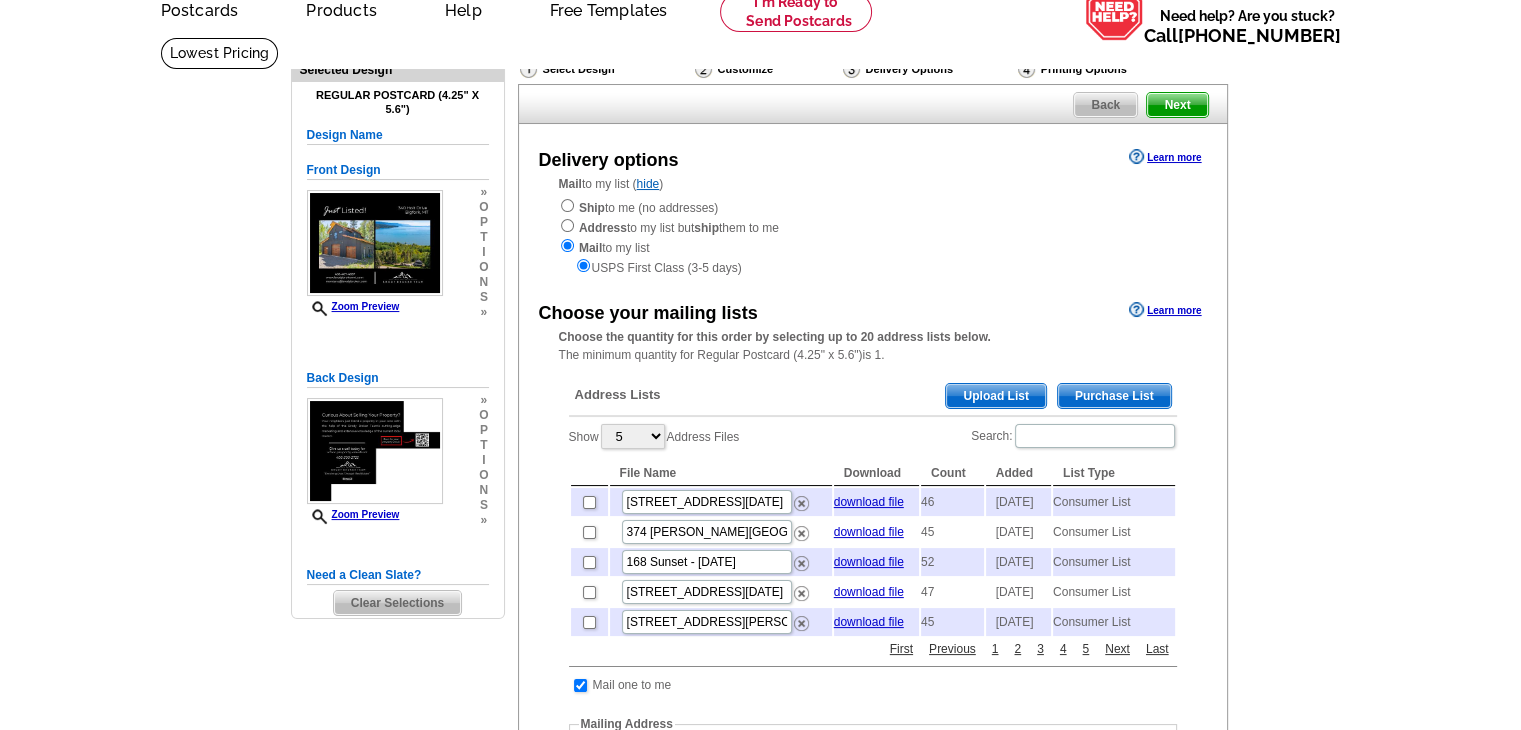 scroll, scrollTop: 100, scrollLeft: 0, axis: vertical 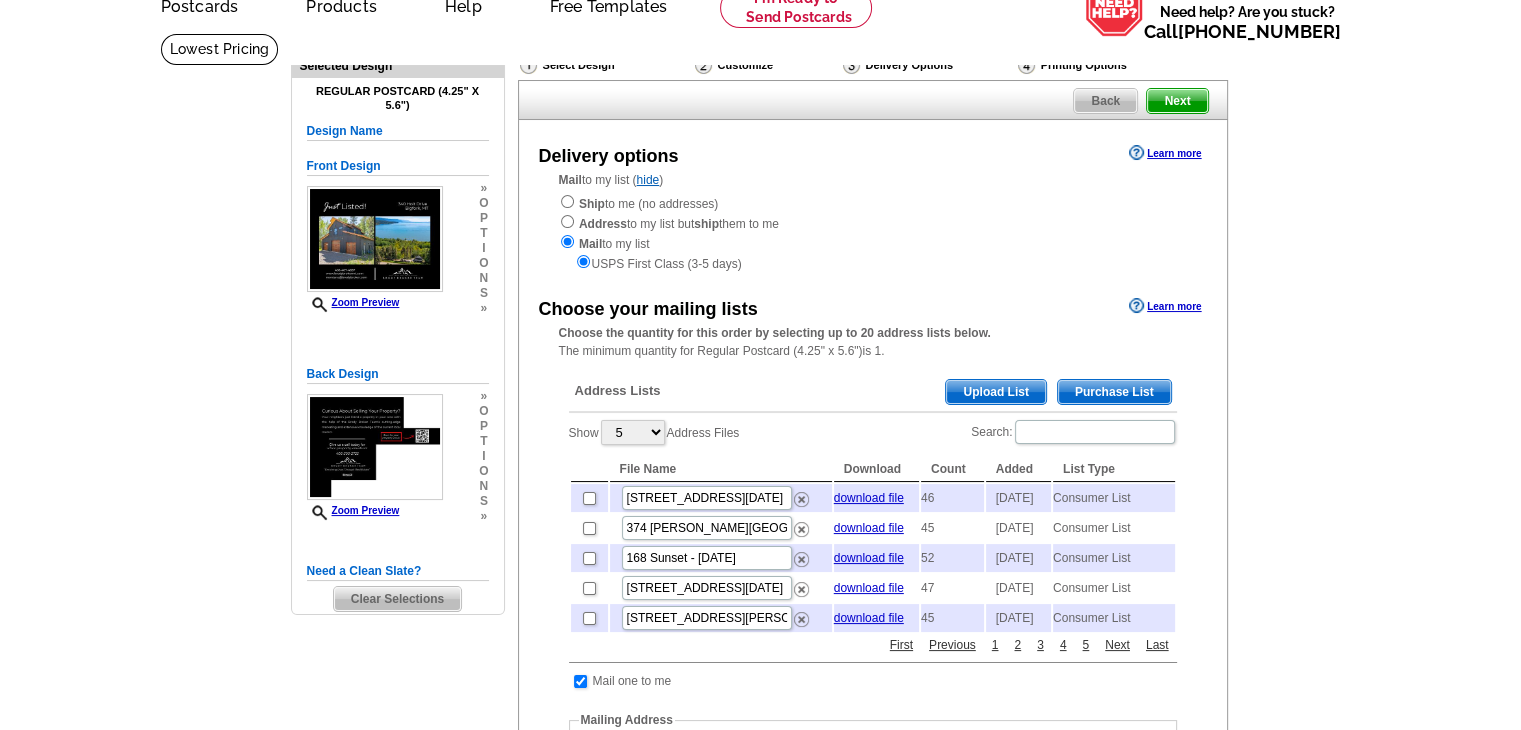 click on "Purchase List" at bounding box center (1114, 392) 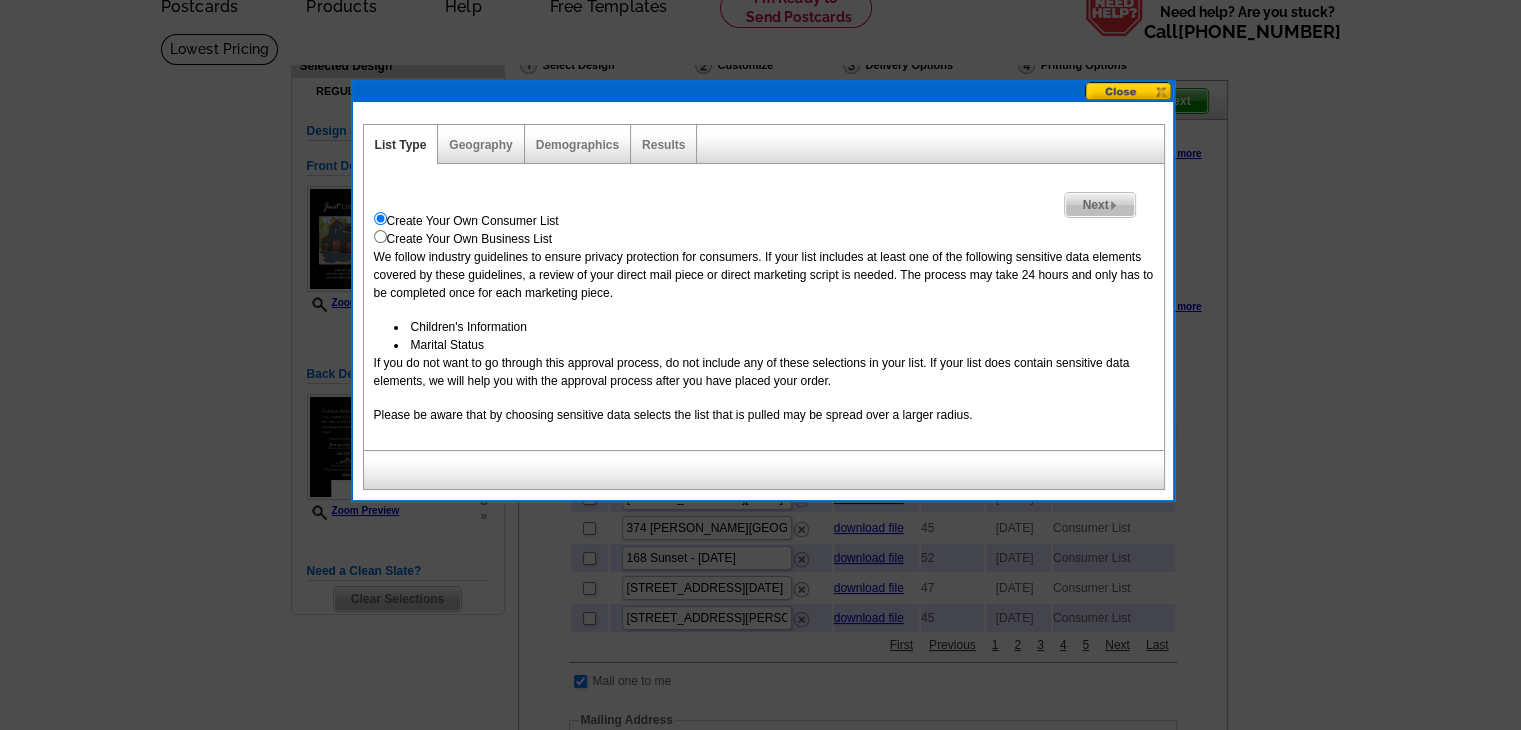 click on "Next" at bounding box center (1099, 205) 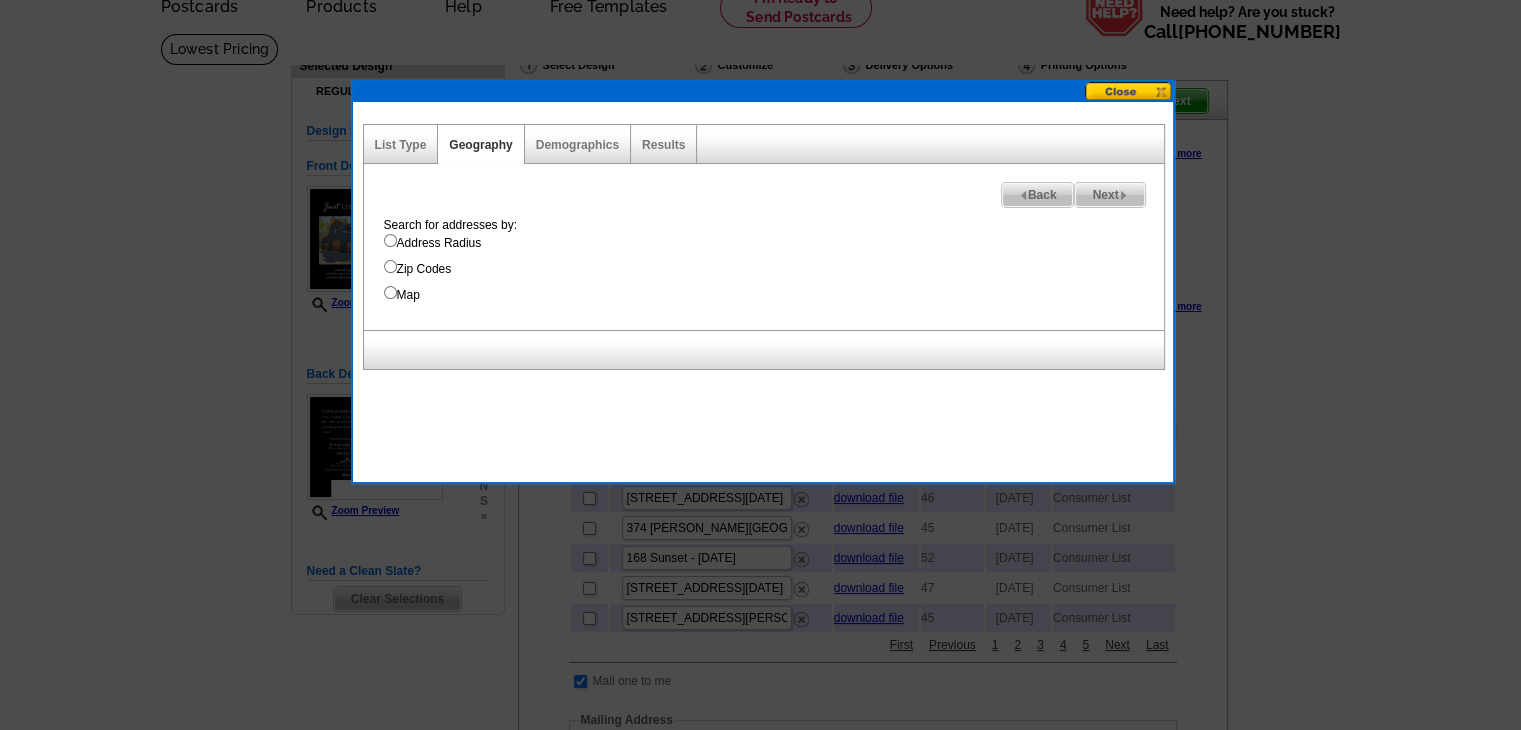 click on "Search for addresses by:
Address Radius
Zip Codes
Map" at bounding box center (769, 260) 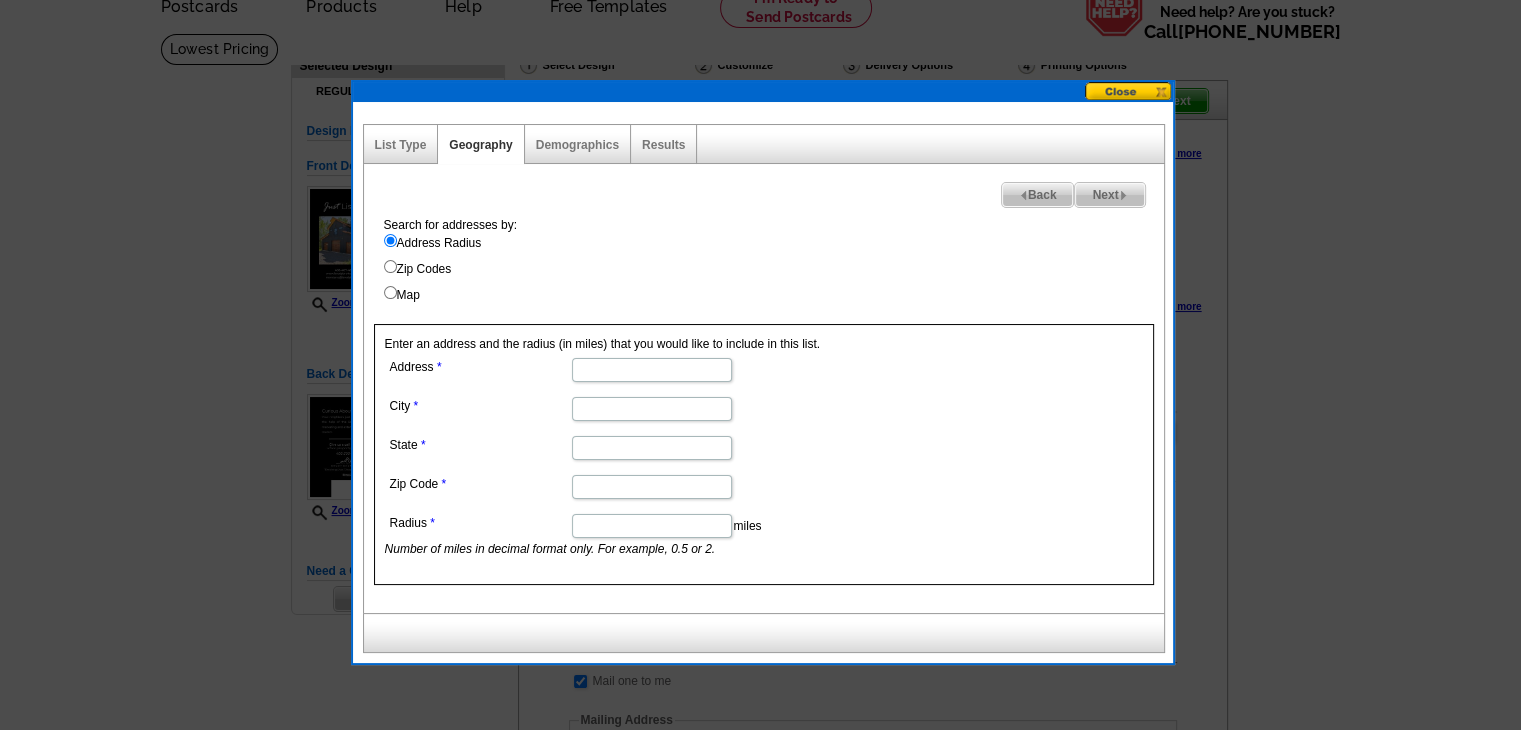 click on "Radius" at bounding box center [652, 526] 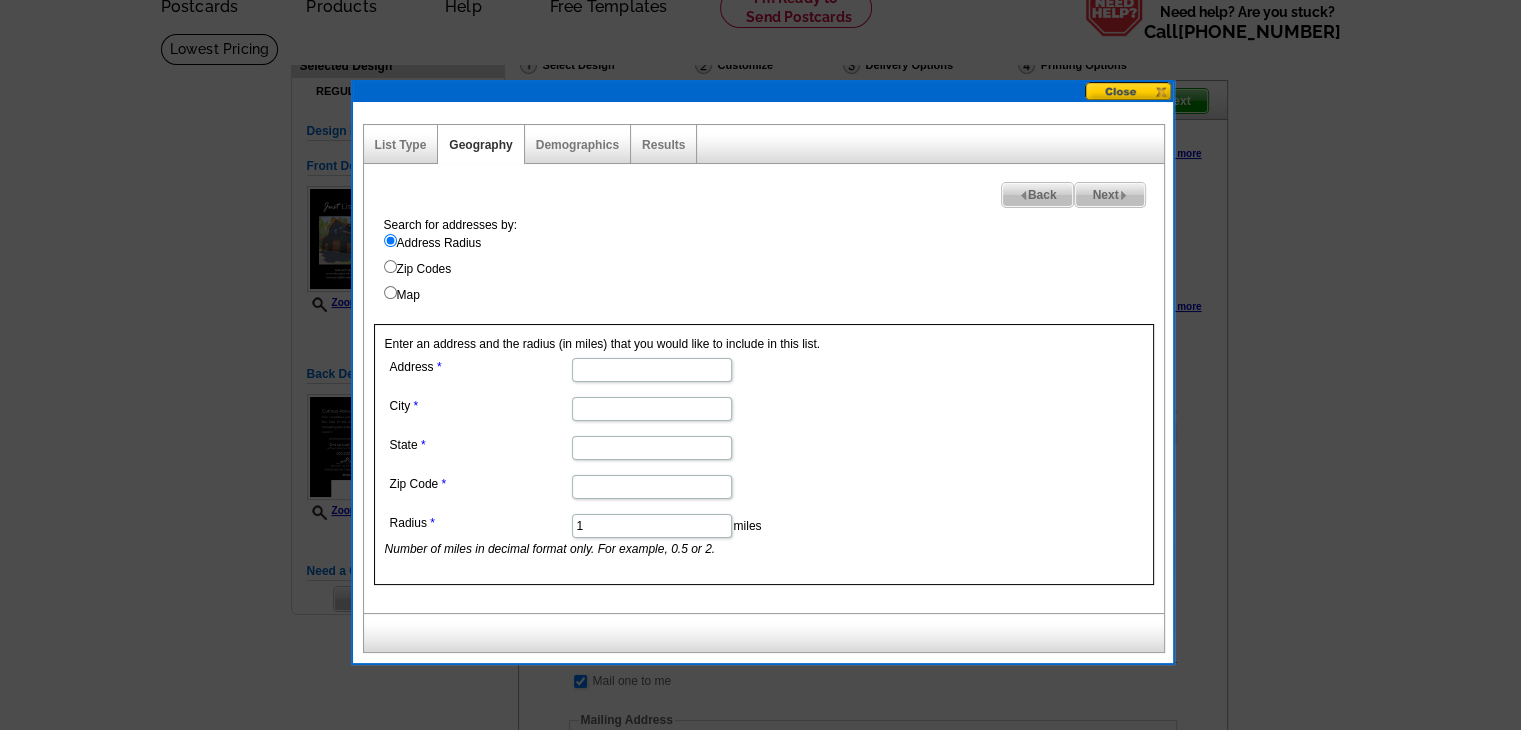 type on "1" 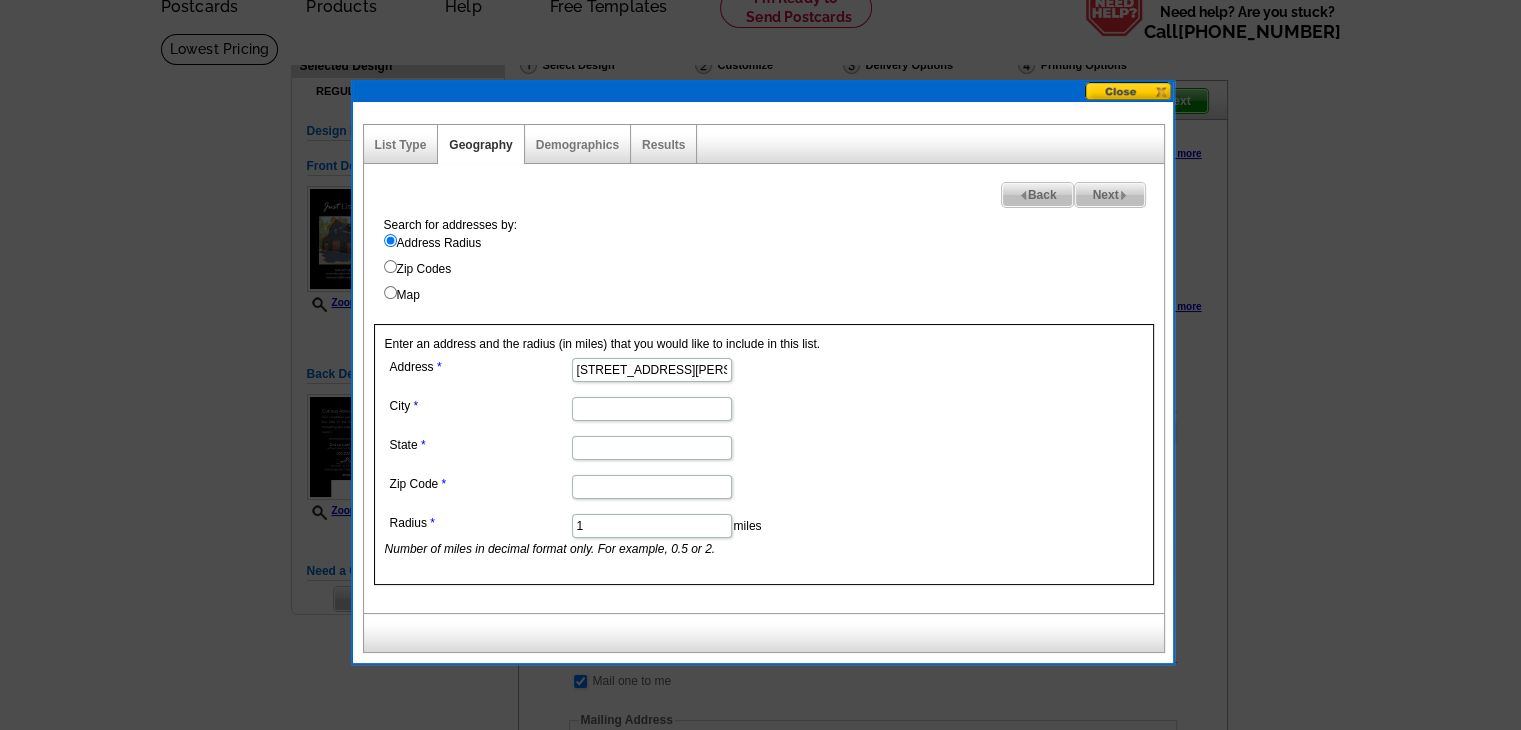 type on "340 Holt Drive" 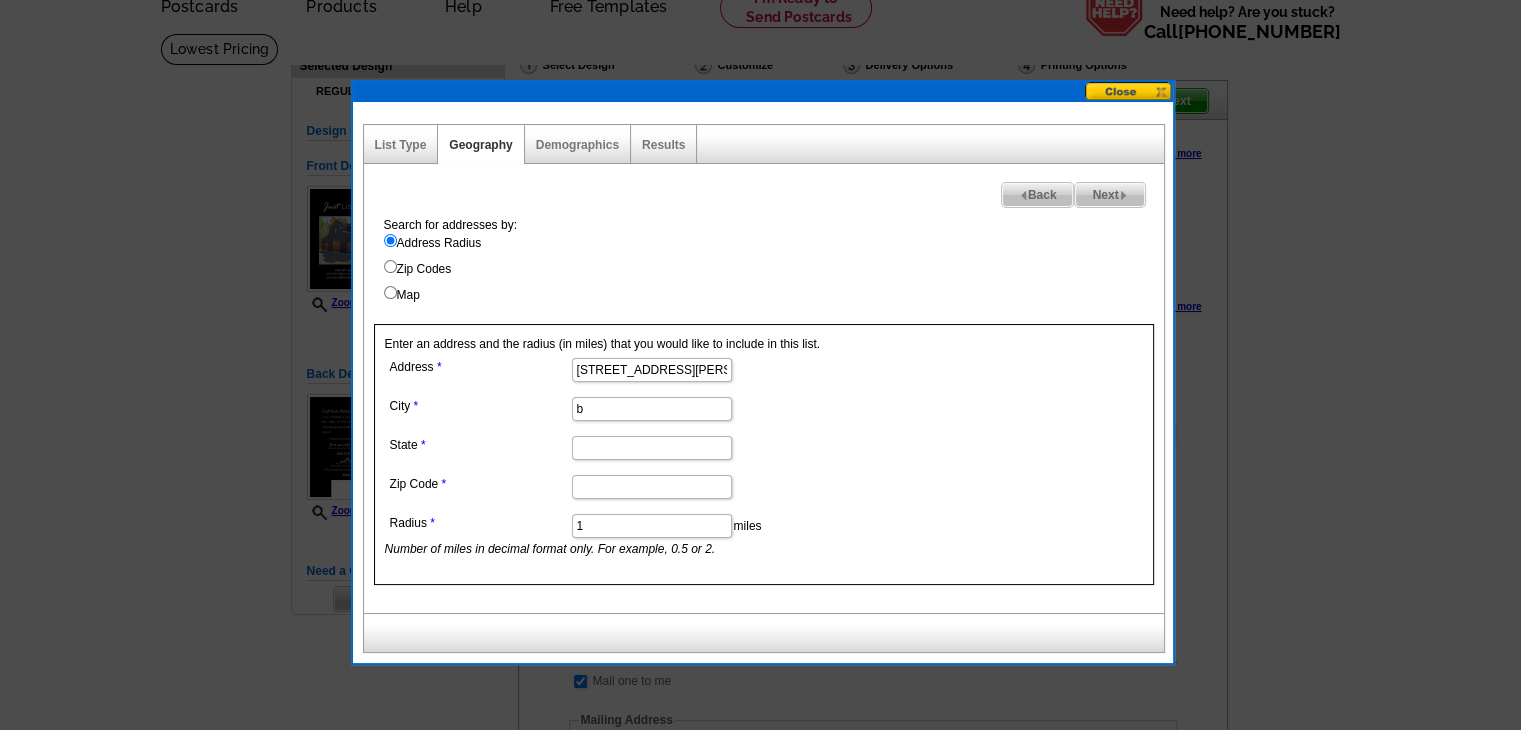 drag, startPoint x: 596, startPoint y: 402, endPoint x: 511, endPoint y: 408, distance: 85.2115 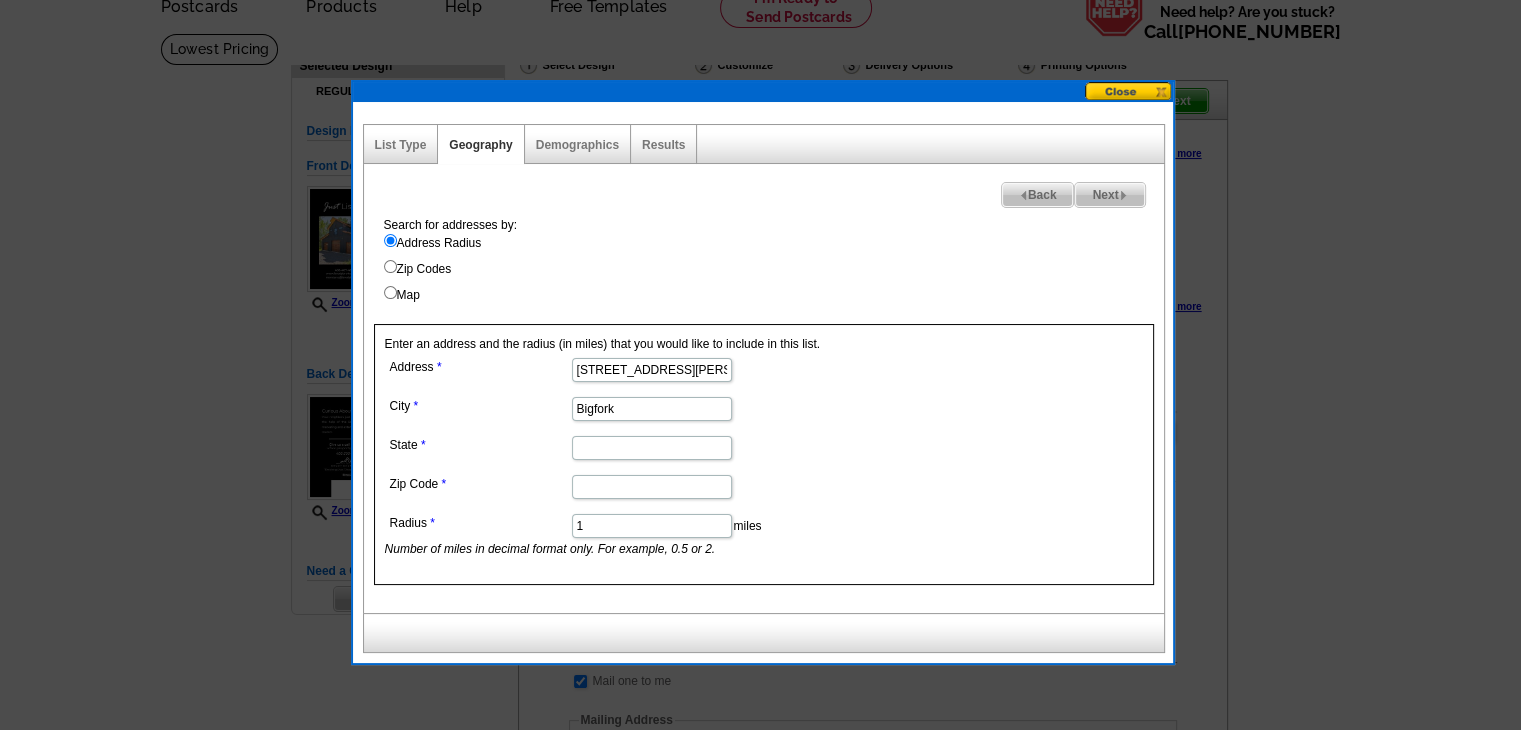 type on "Bigfork" 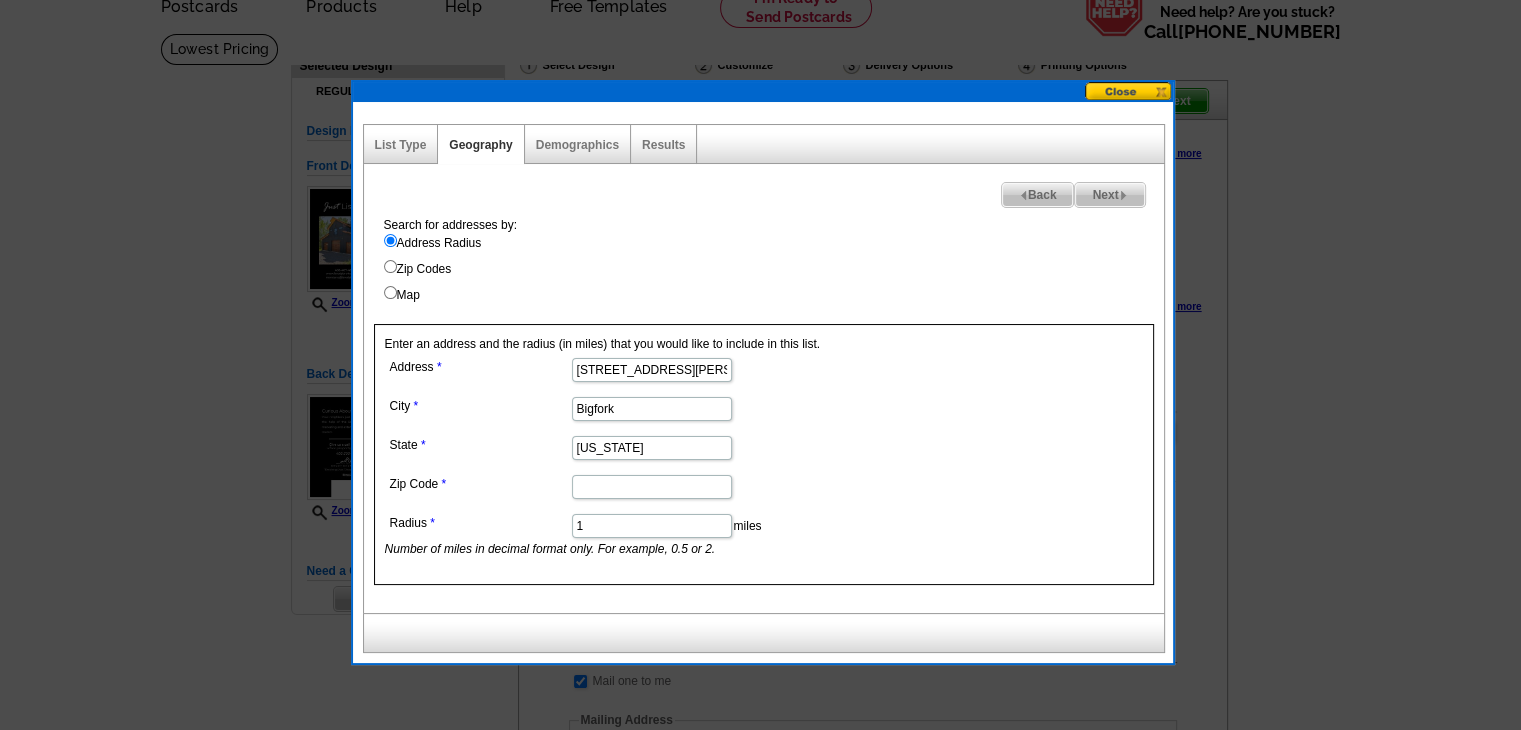 click on "Zip Code" at bounding box center (652, 487) 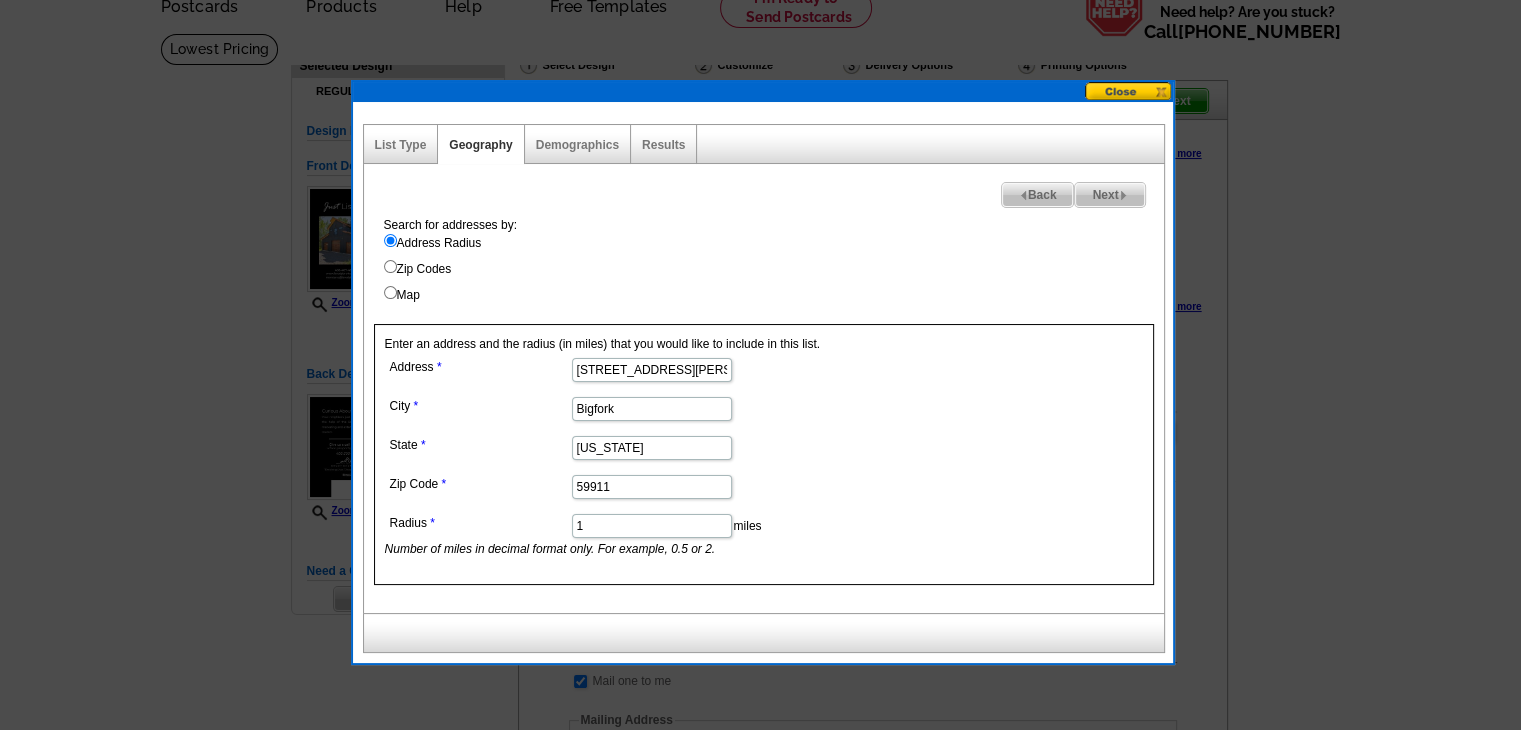 type on "59911" 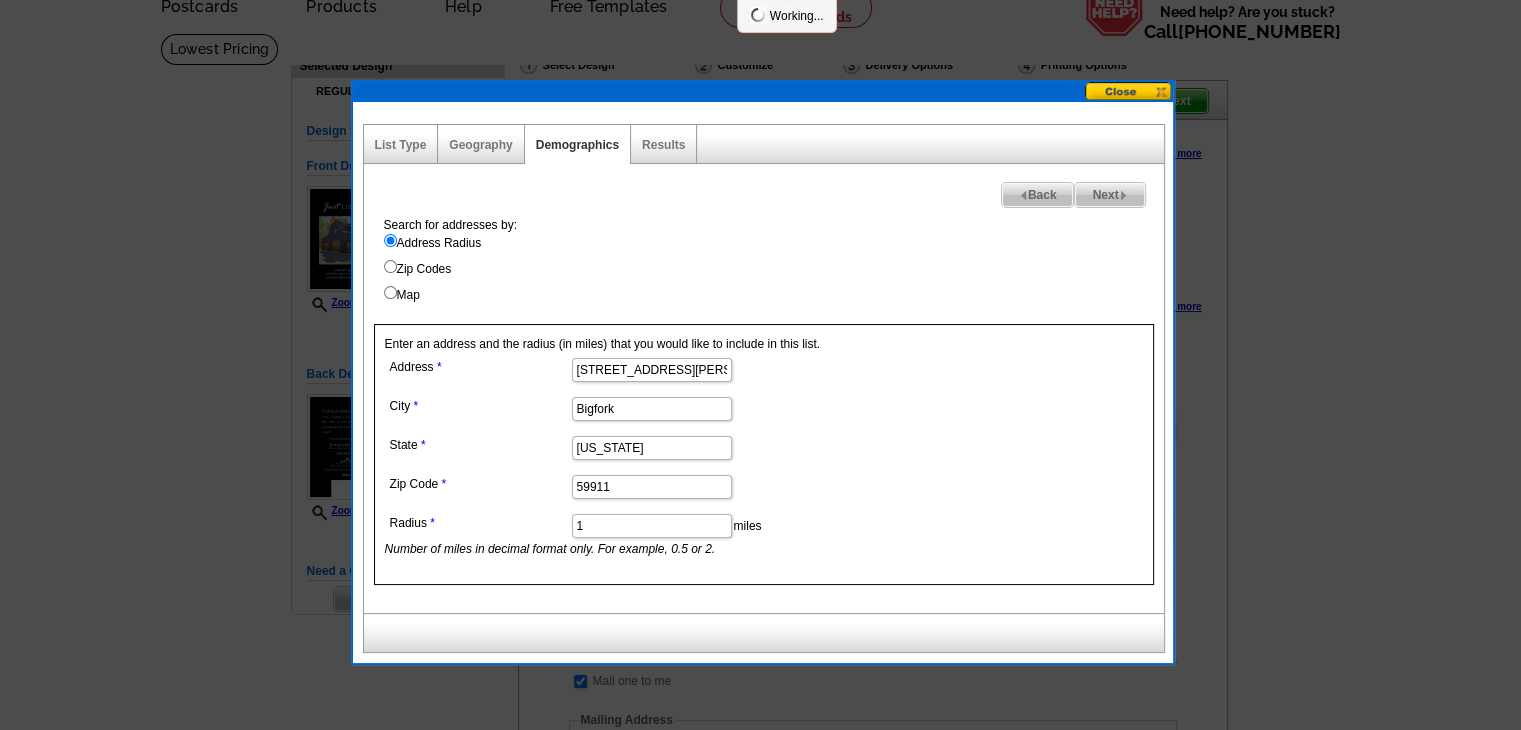 select 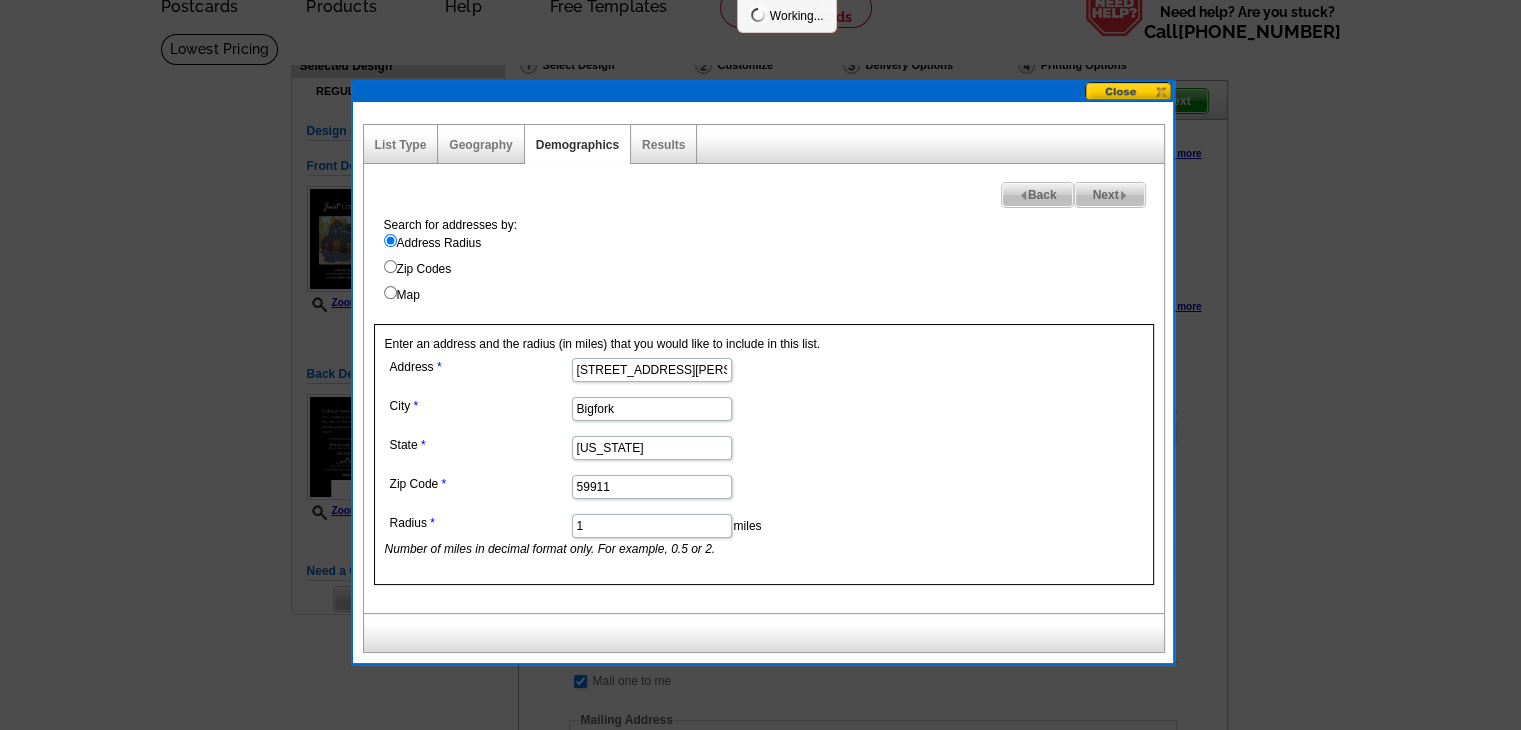select 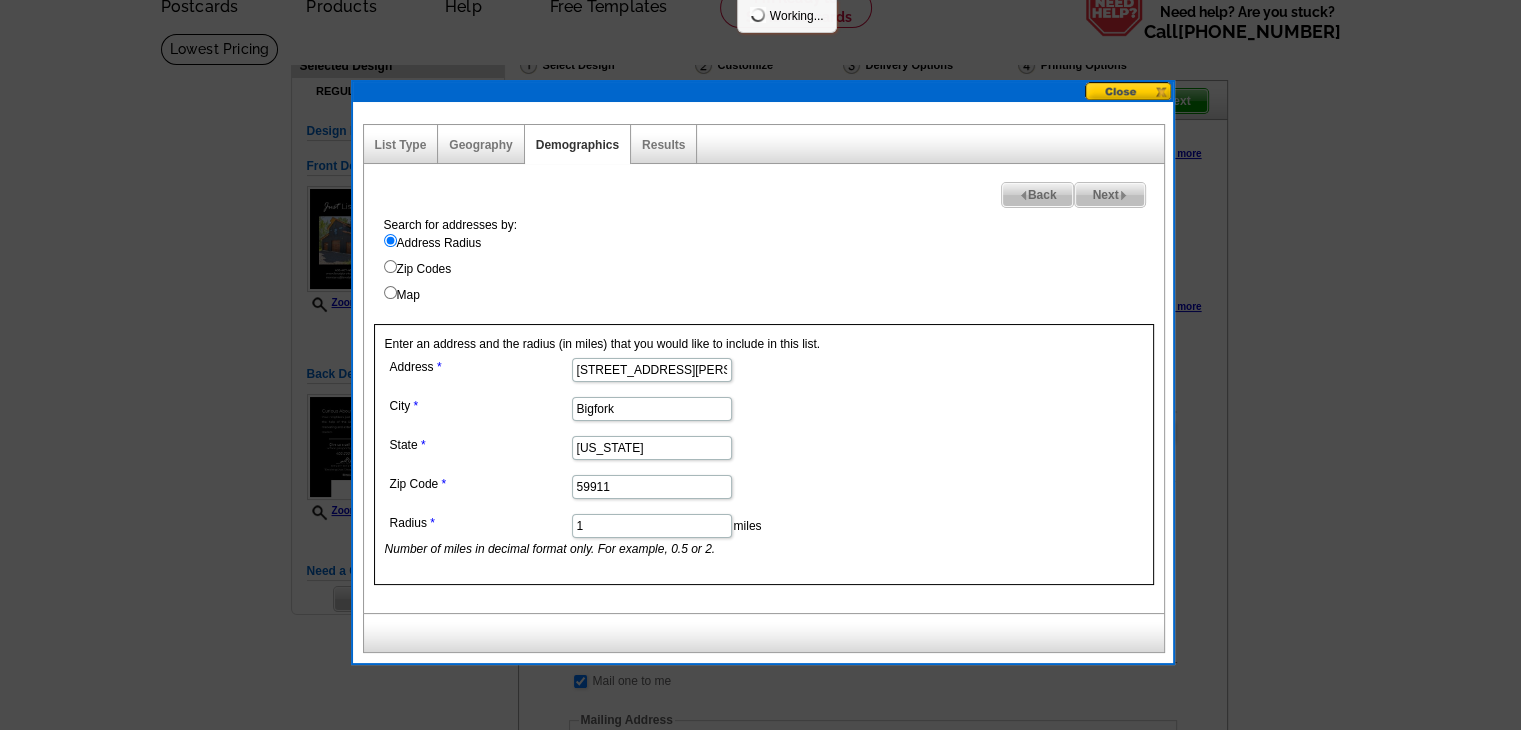 select 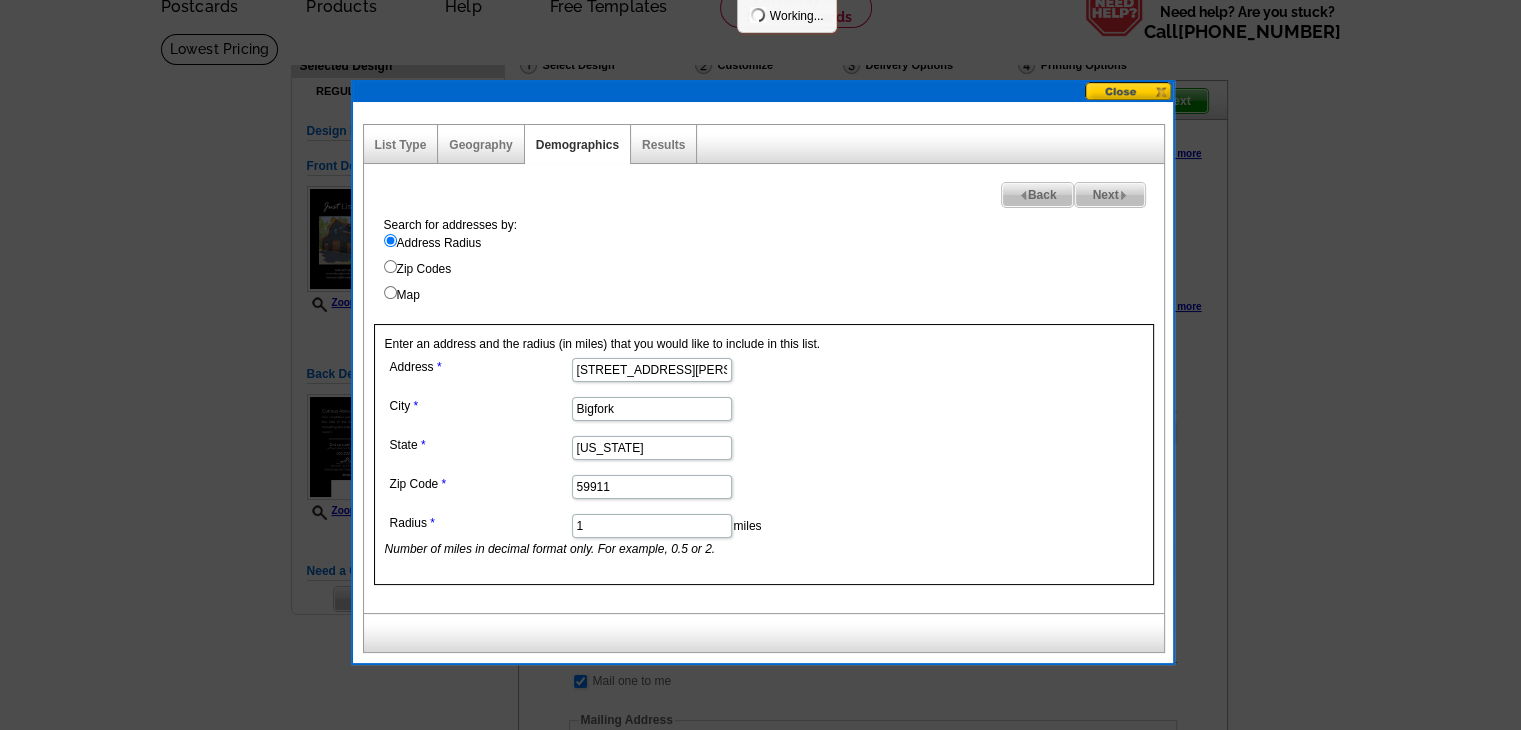 select 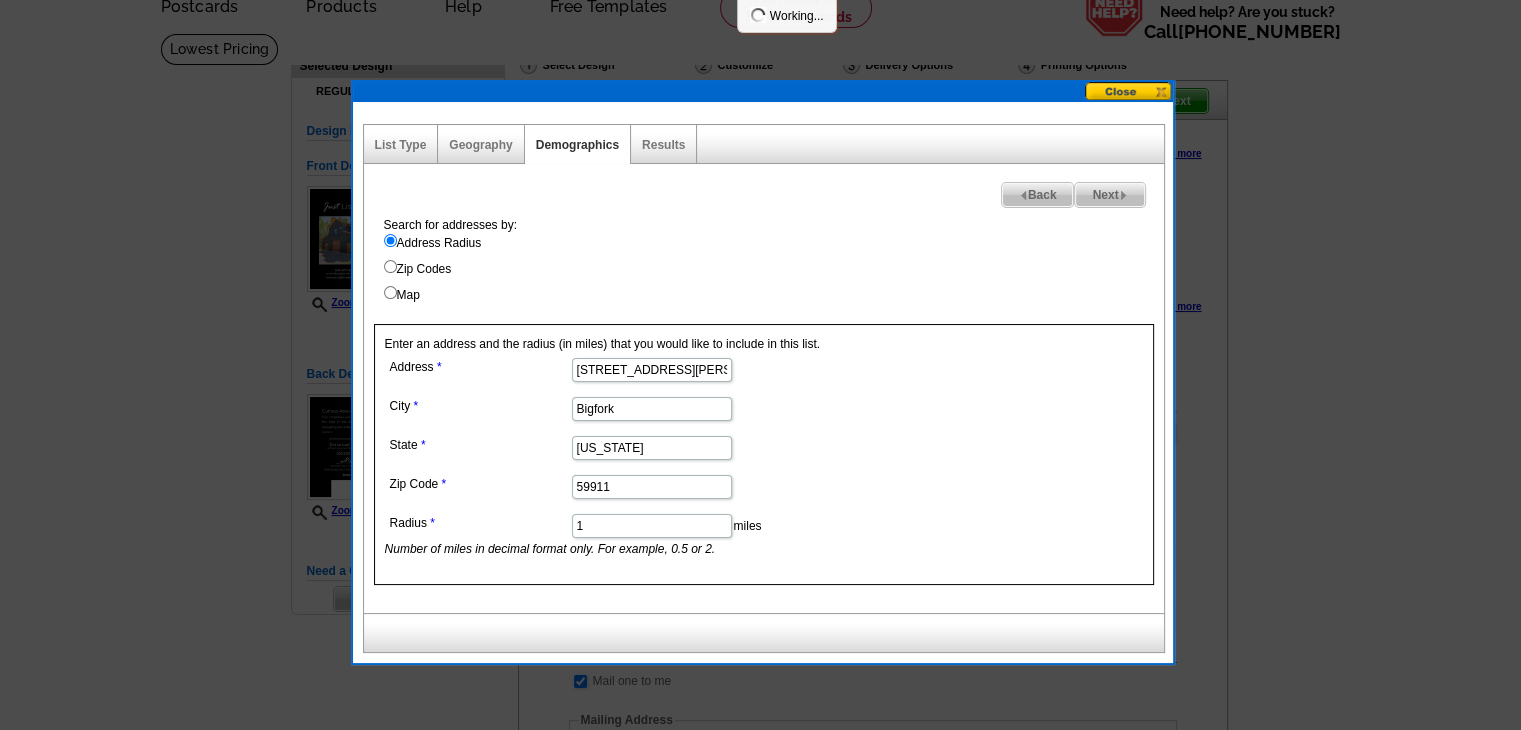 select 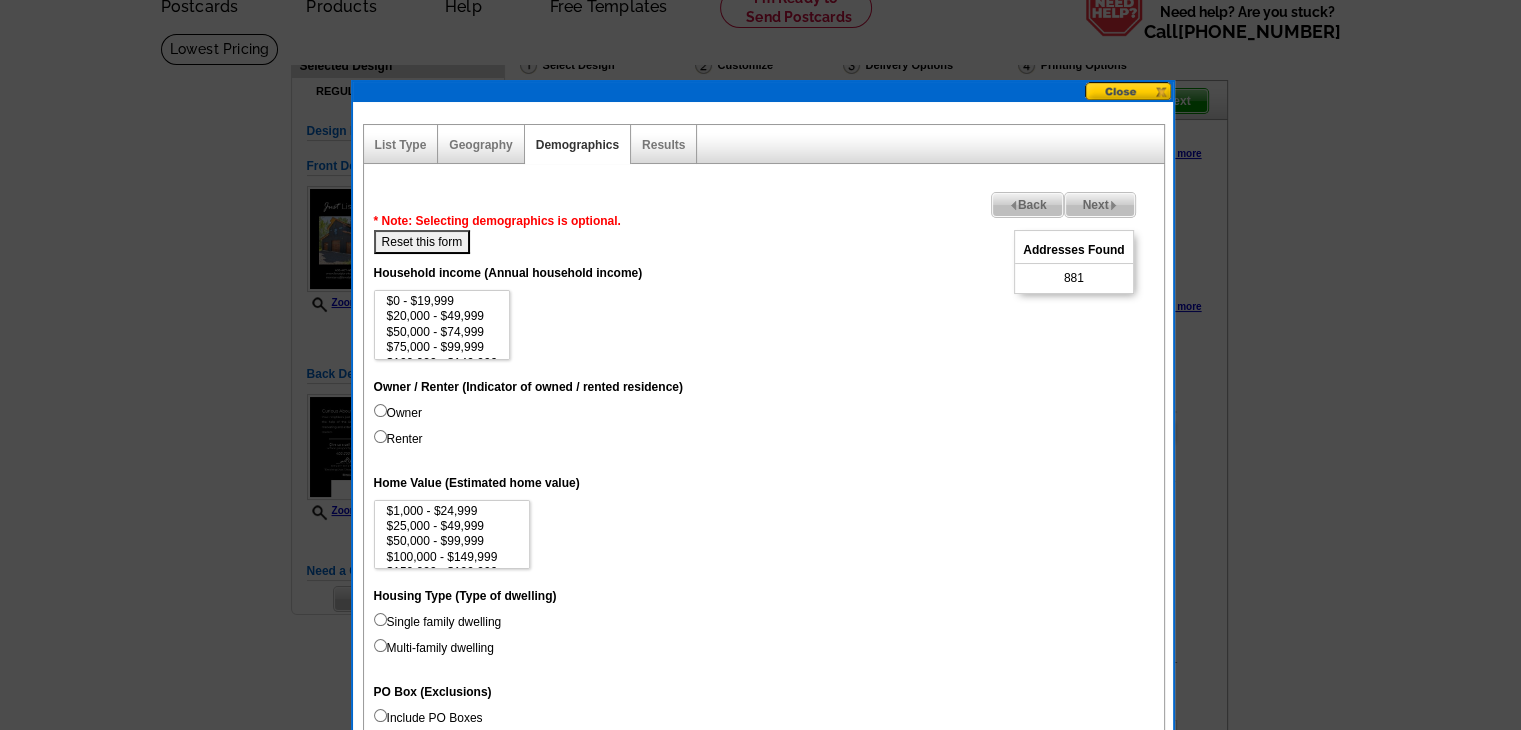 click on "Owner" at bounding box center [398, 413] 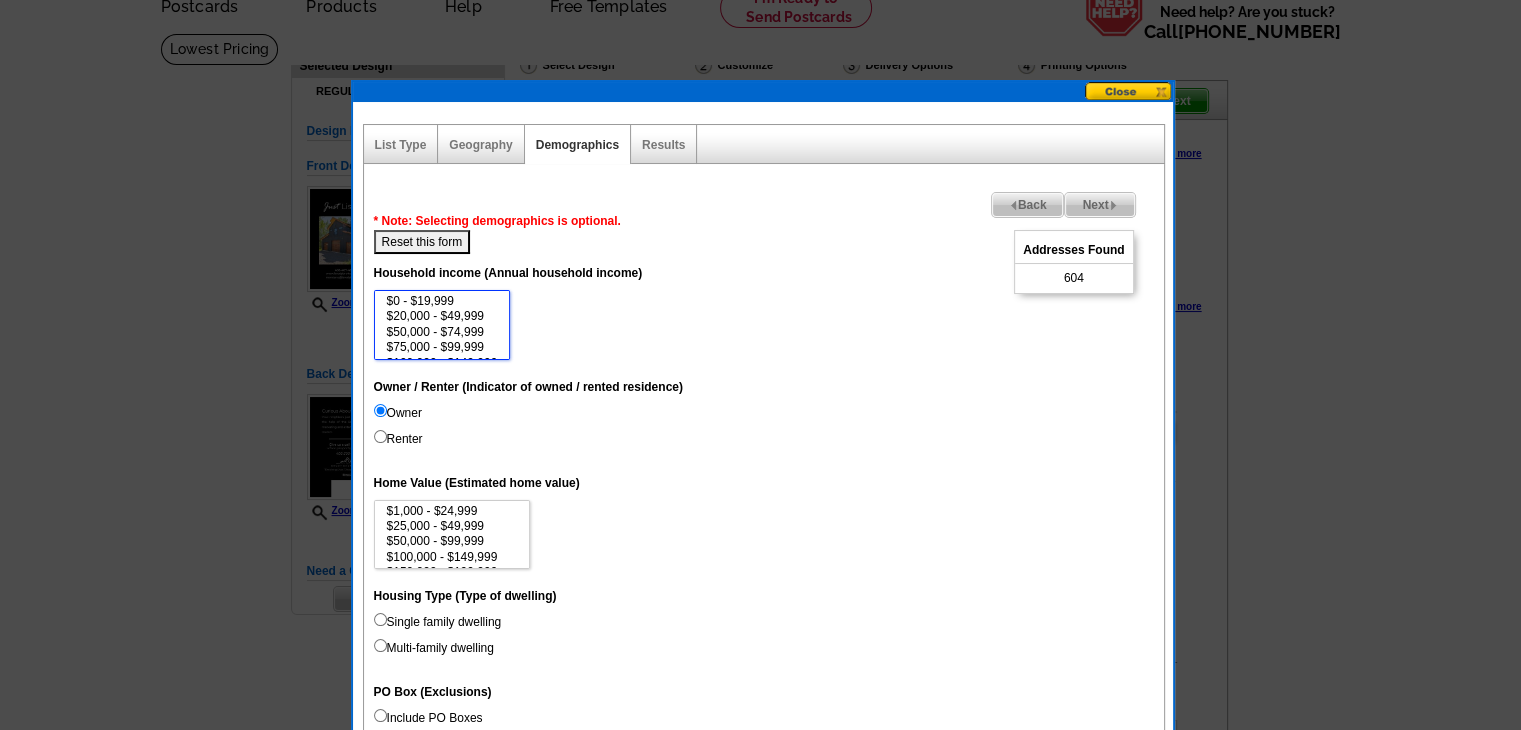 select on "50000-74999" 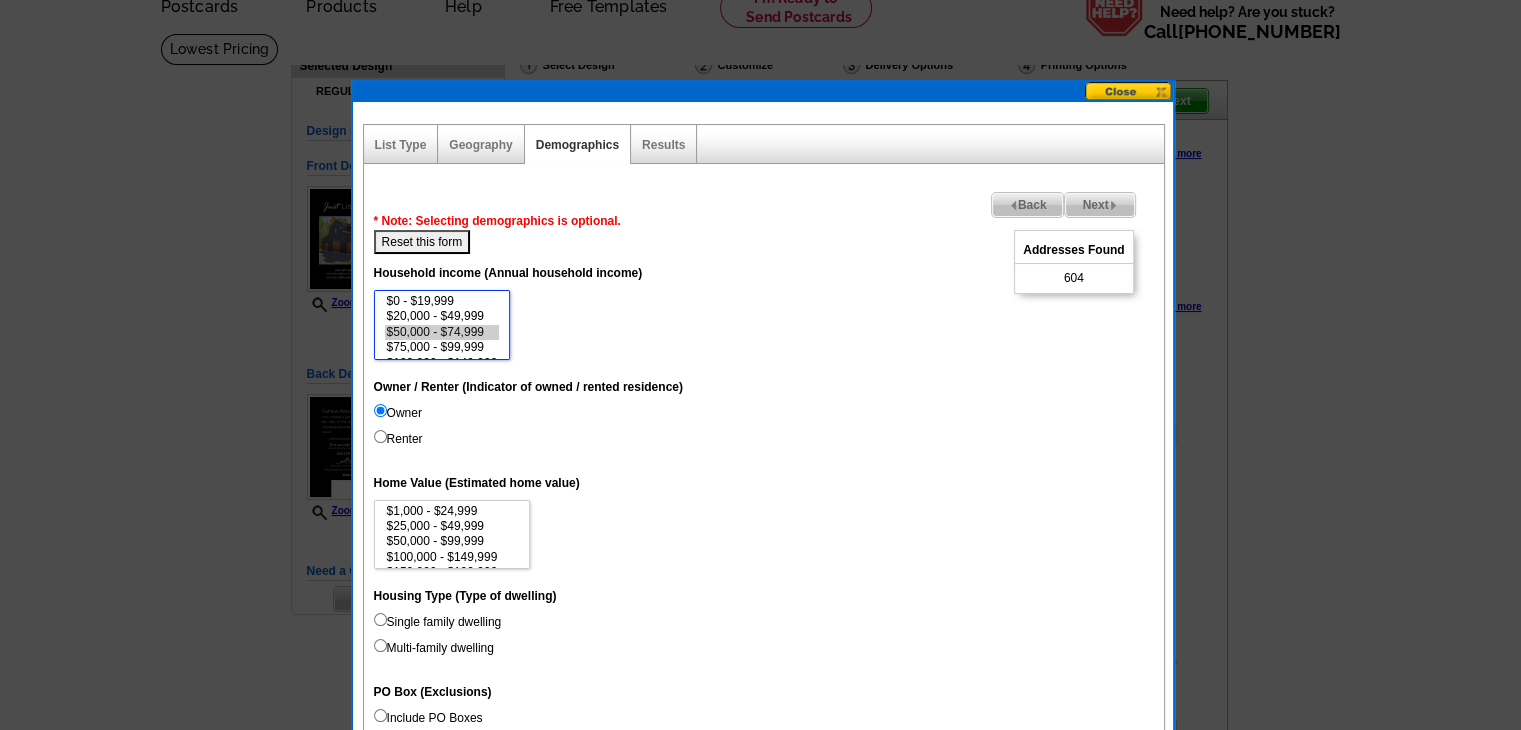 click on "$50,000 - $74,999" at bounding box center (442, 332) 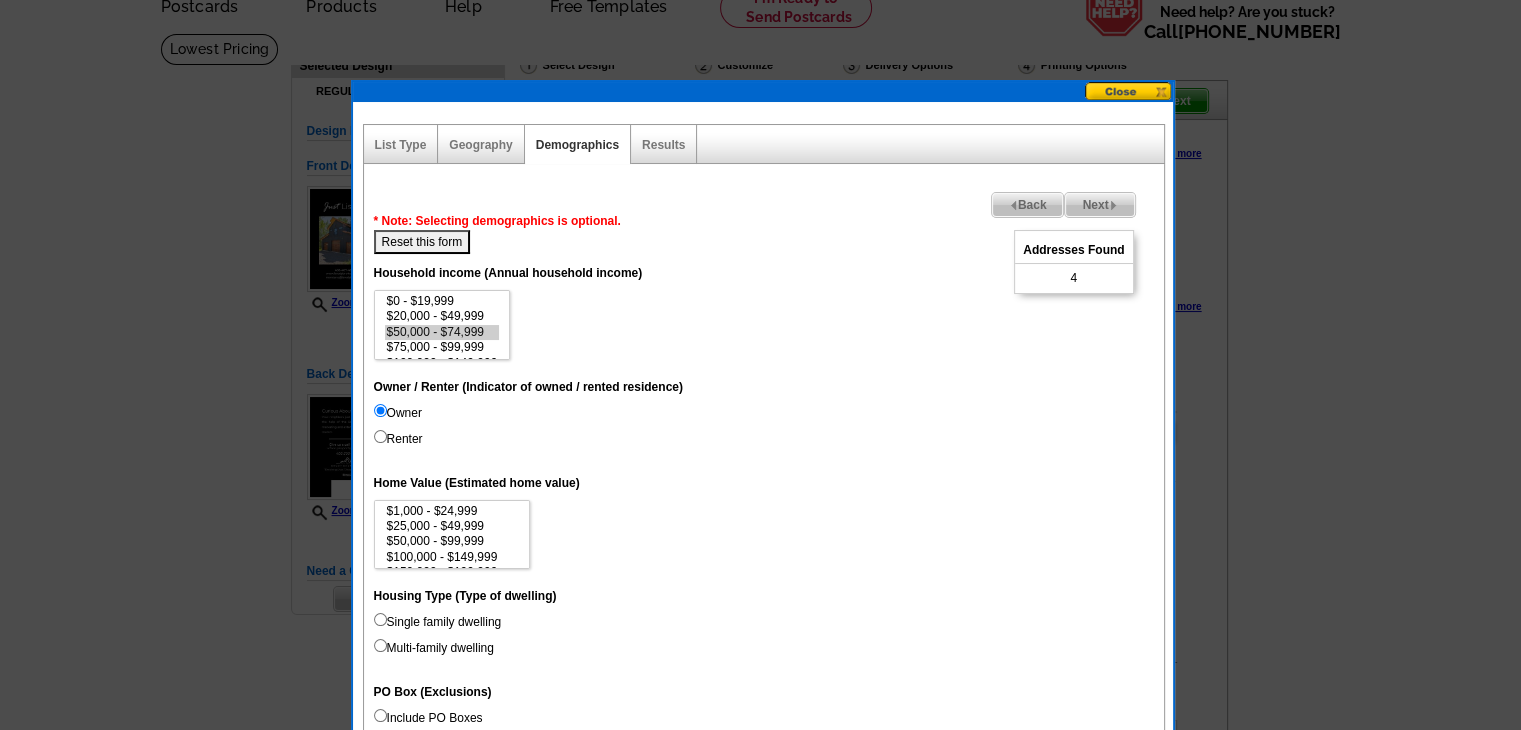 click on "Reset this form" at bounding box center (422, 242) 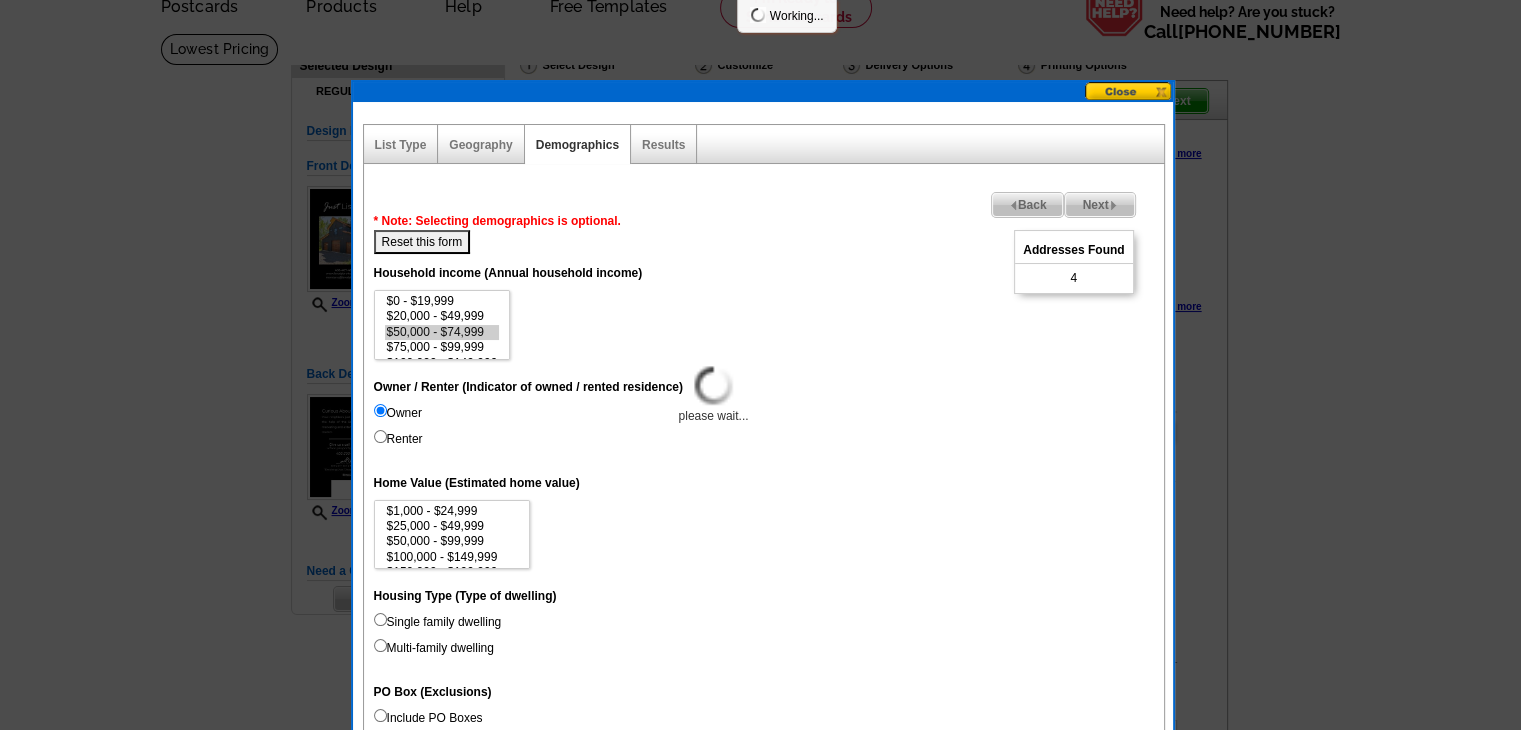select 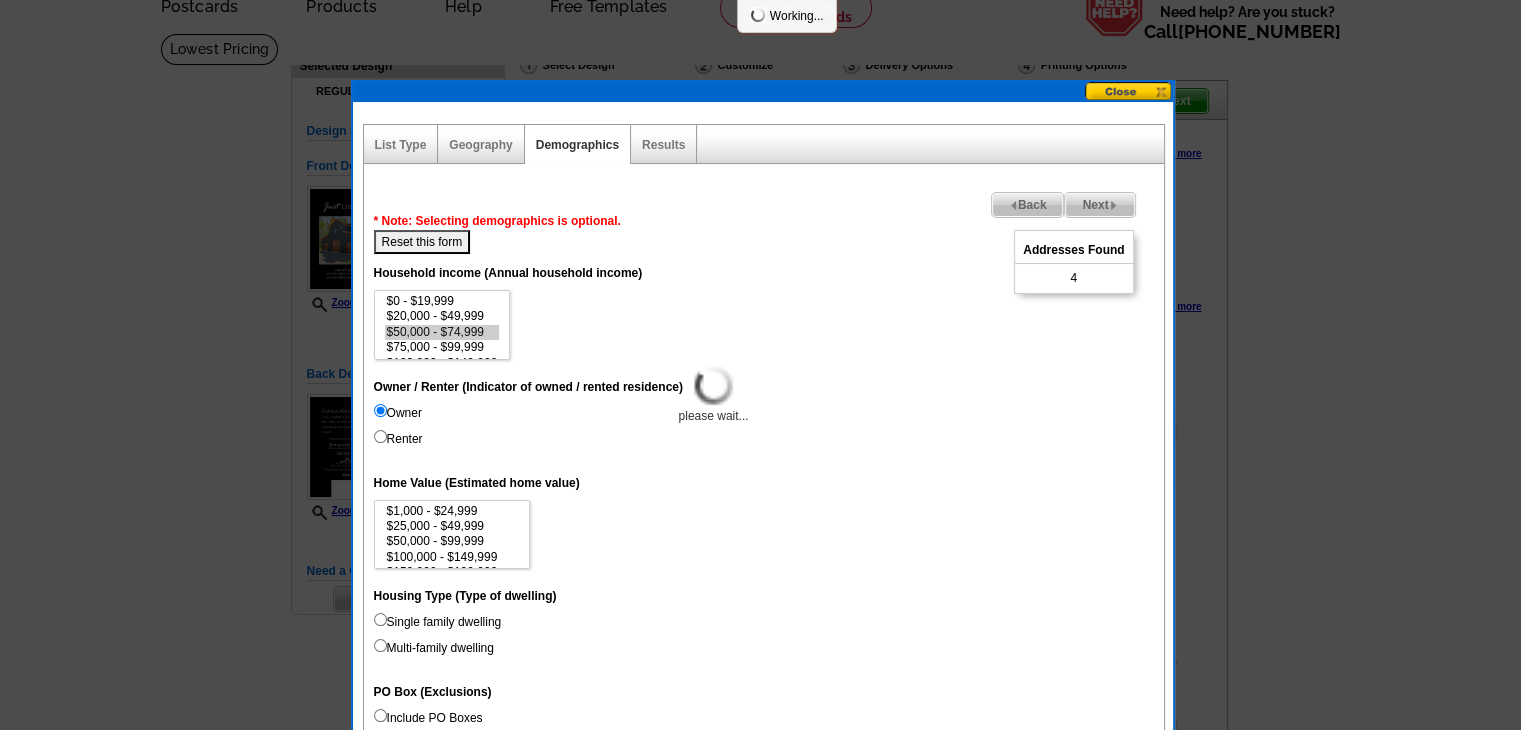 select 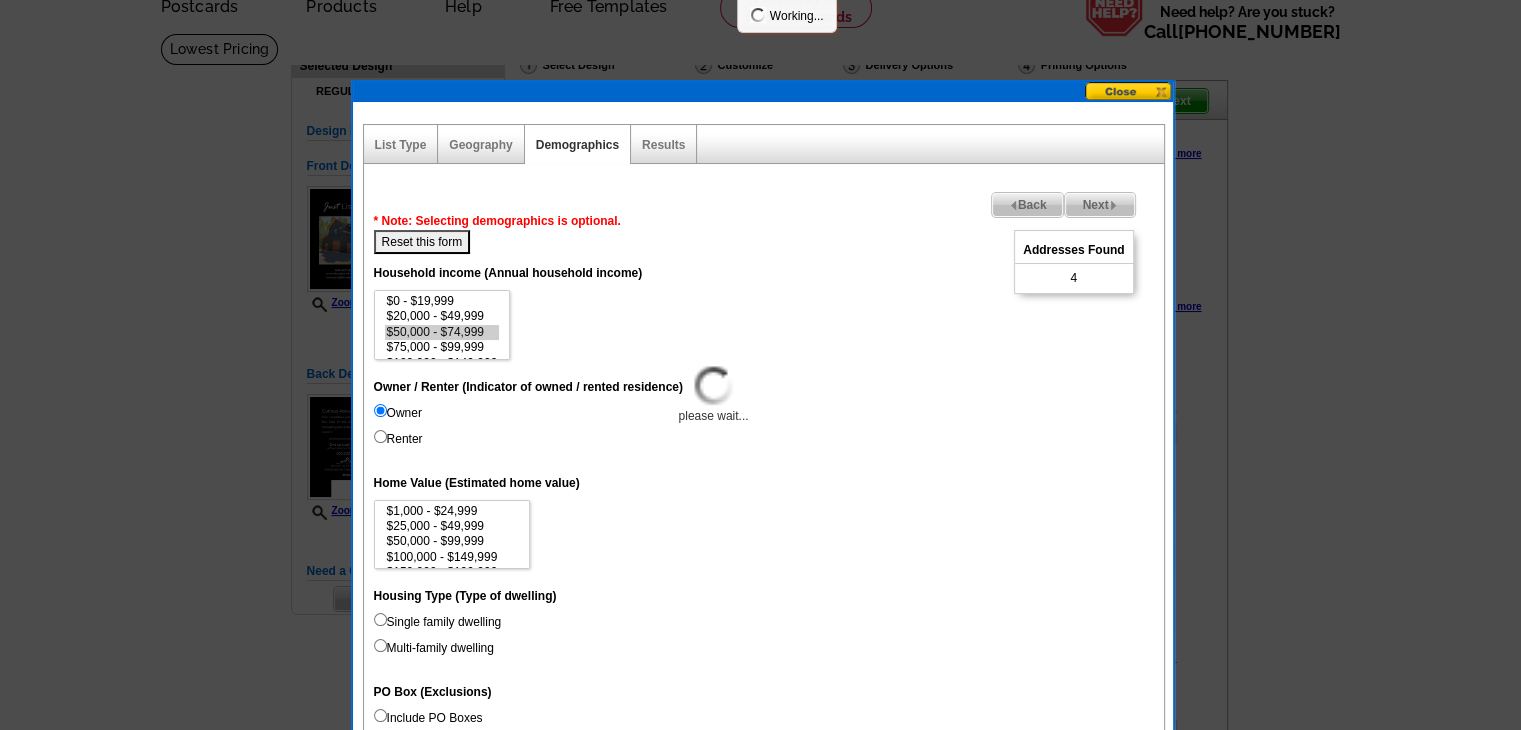 select 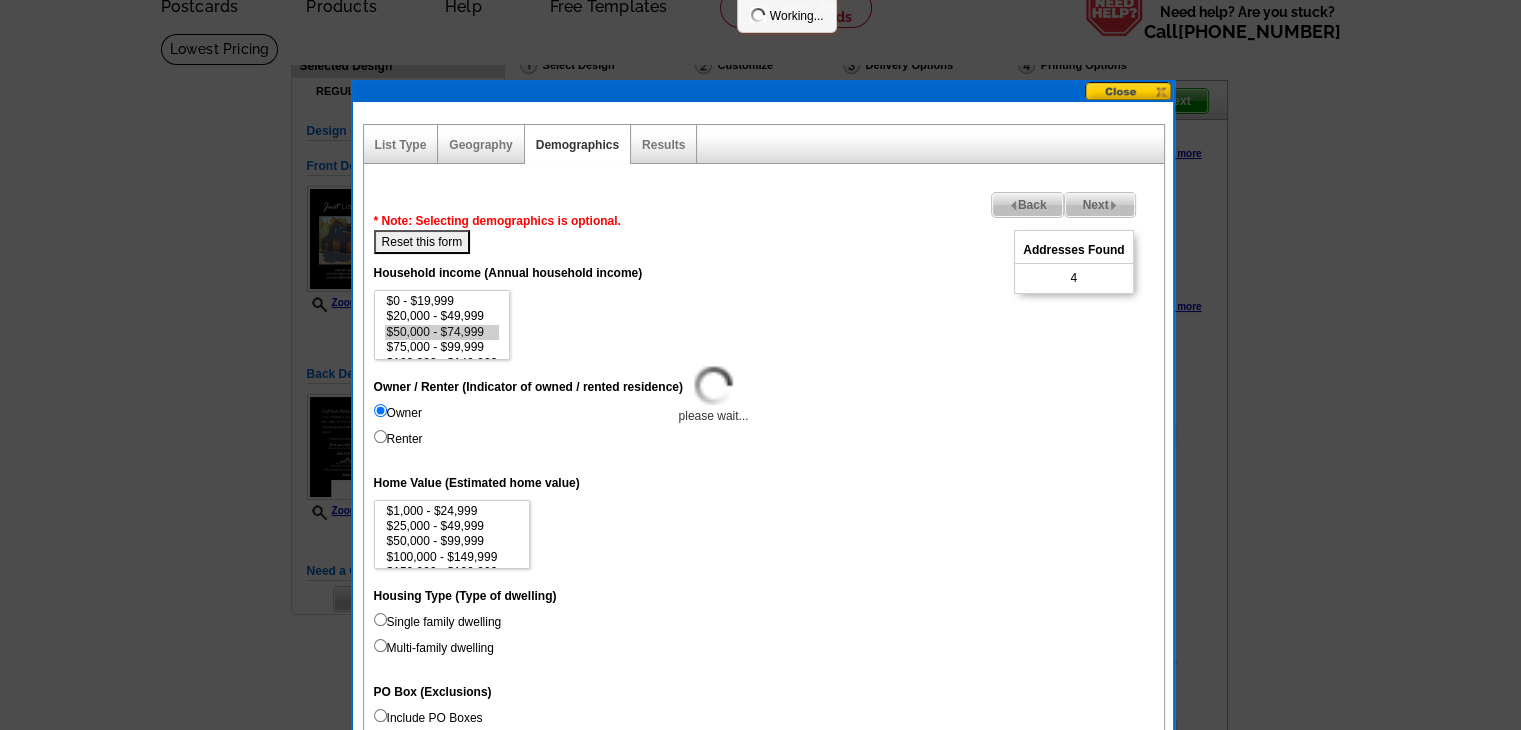 select 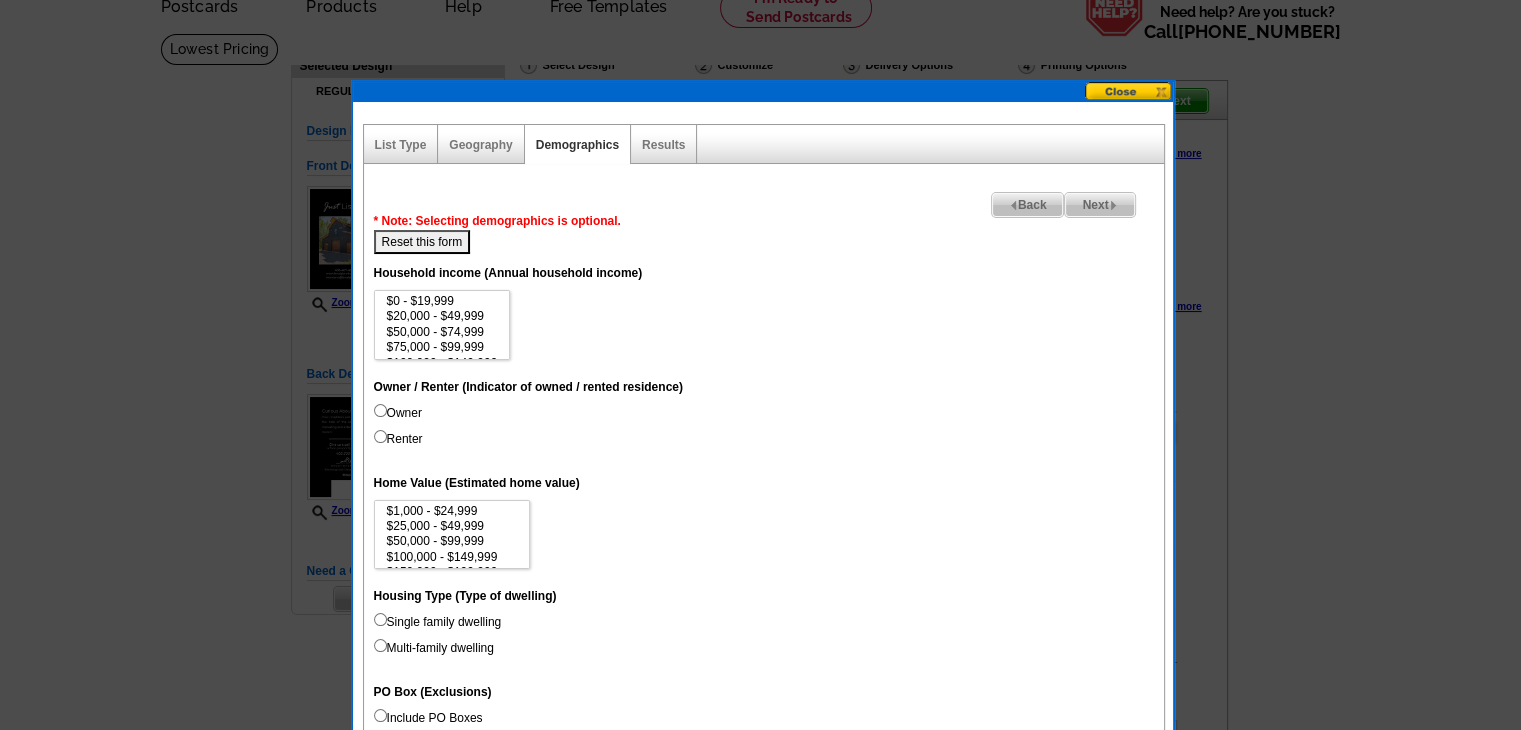 click on "Owner" at bounding box center (380, 410) 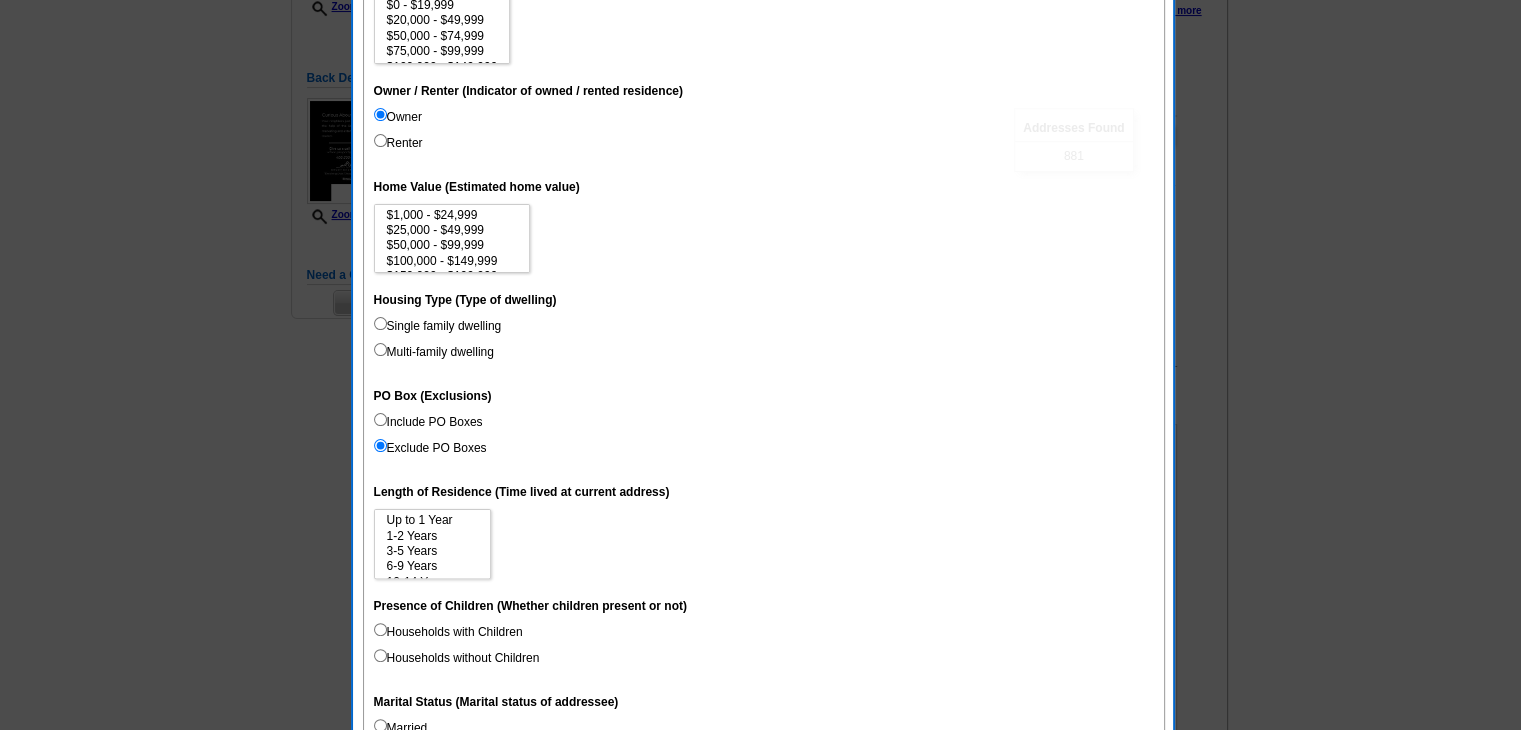 scroll, scrollTop: 400, scrollLeft: 0, axis: vertical 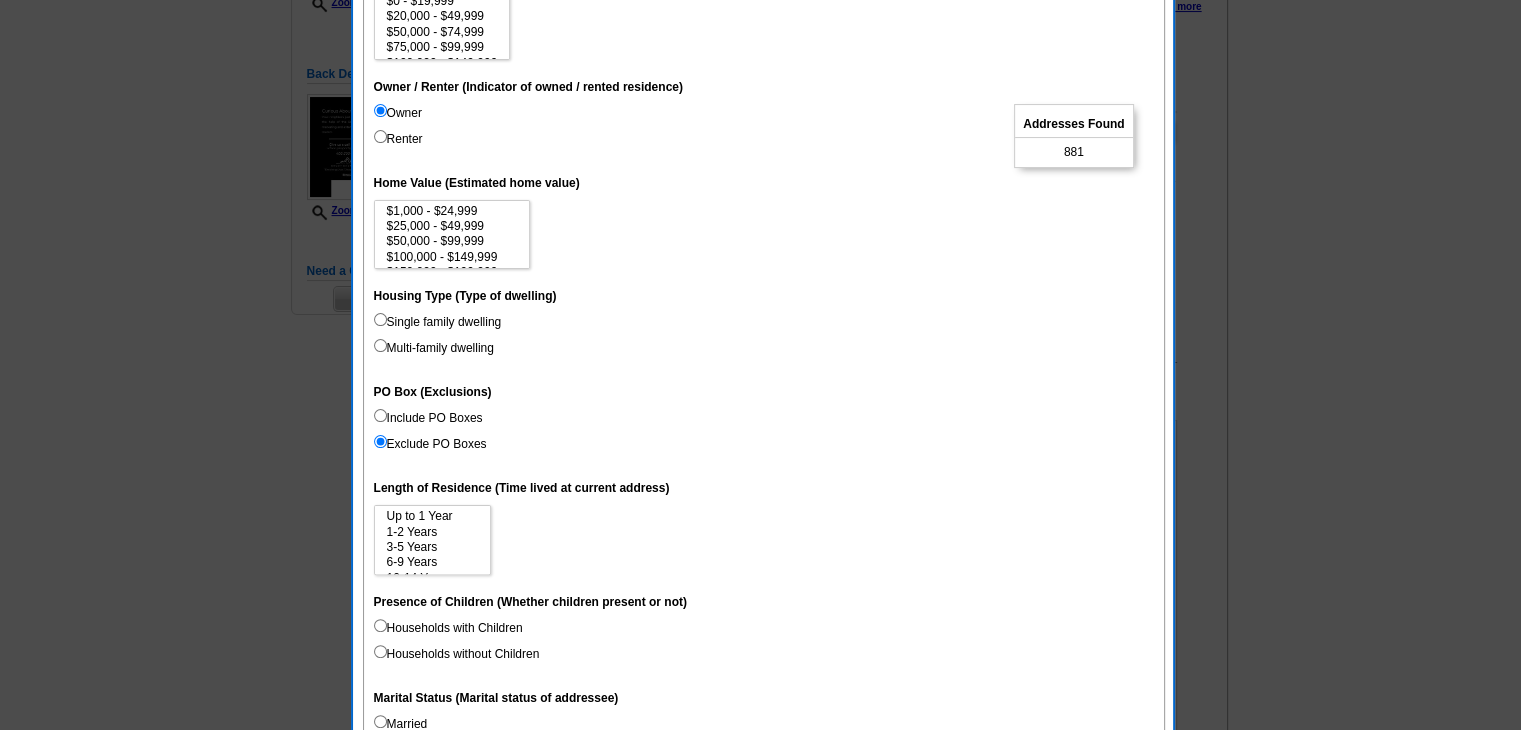 click on "Households with Children Households without Children" at bounding box center (764, 645) 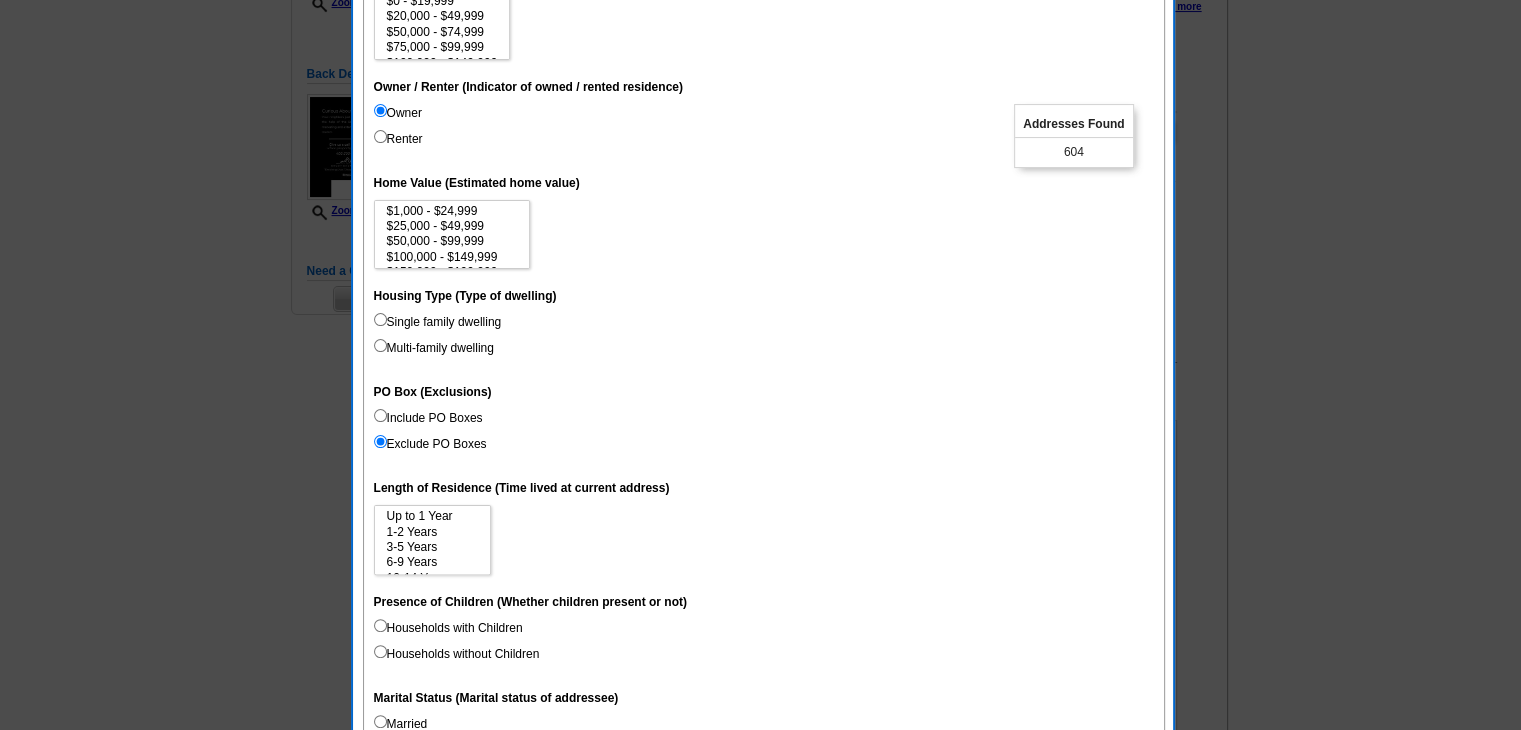 click on "Households with Children" at bounding box center (448, 628) 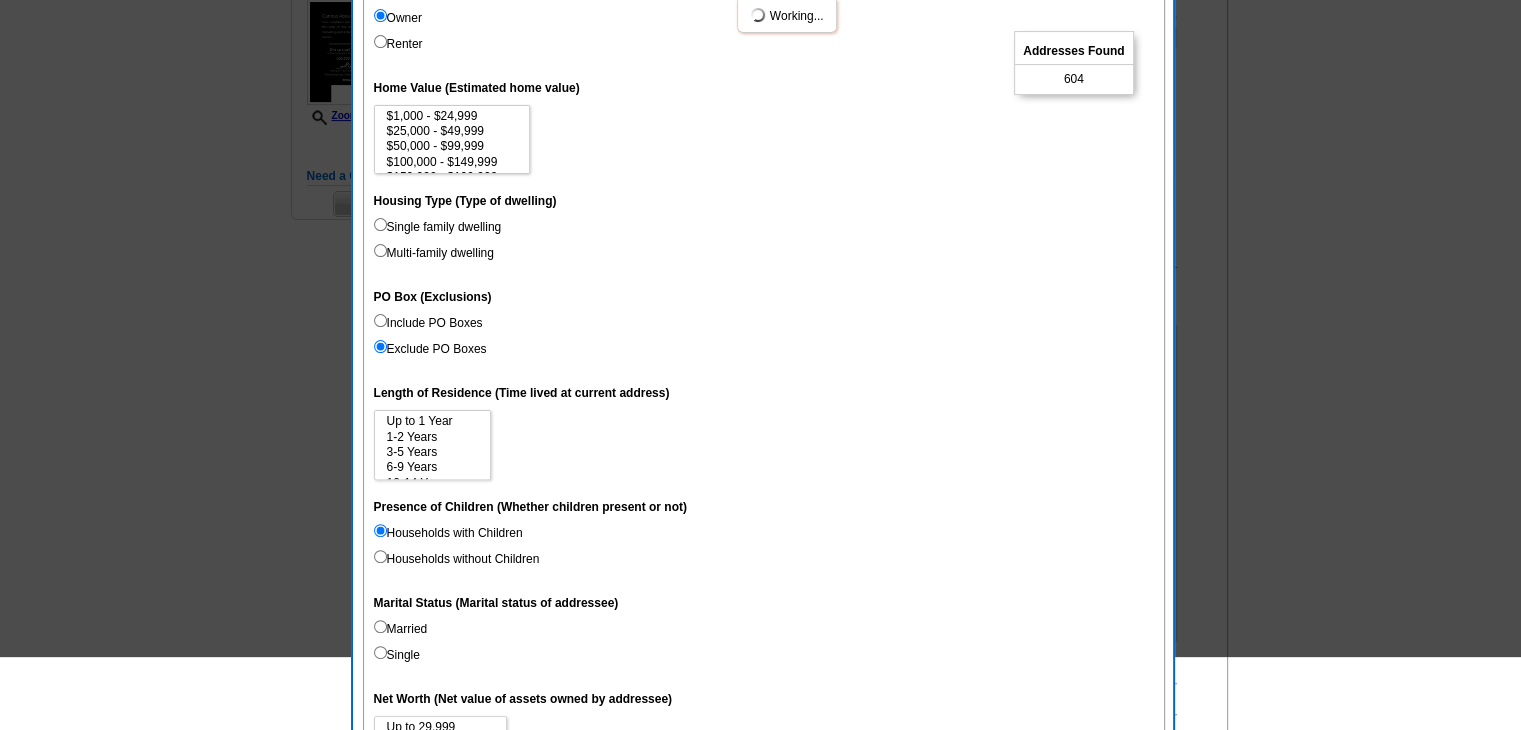 scroll, scrollTop: 500, scrollLeft: 0, axis: vertical 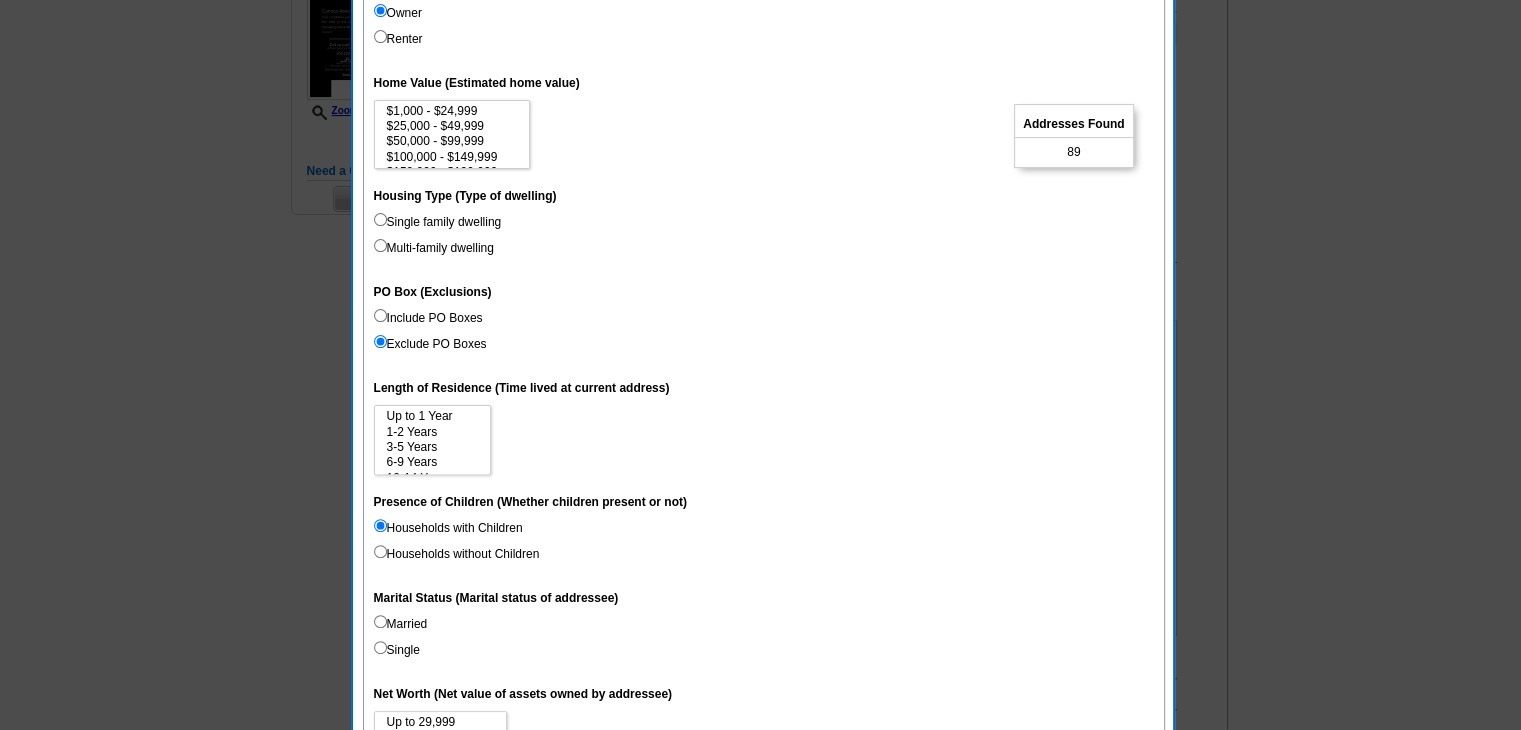 click on "Married" at bounding box center [401, 624] 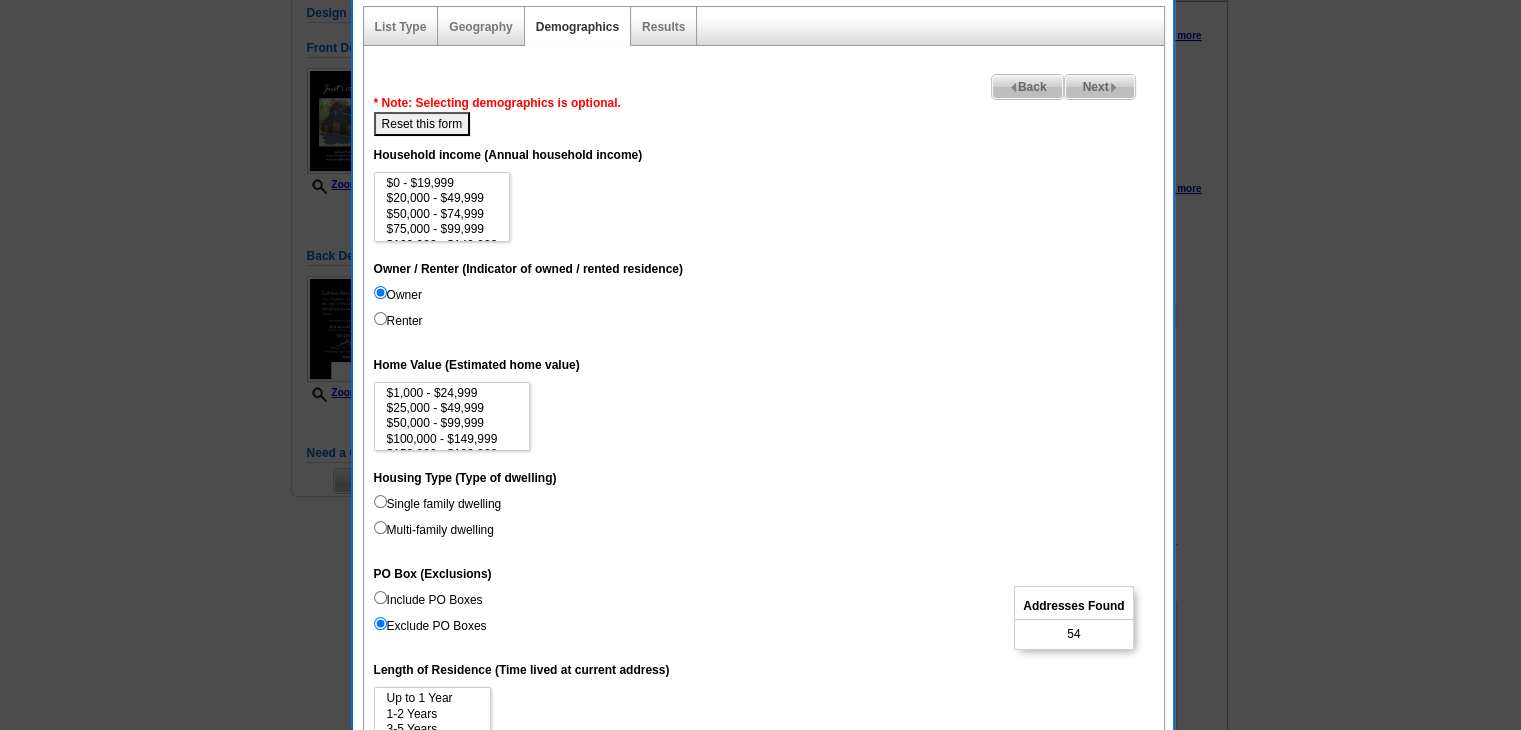 scroll, scrollTop: 200, scrollLeft: 0, axis: vertical 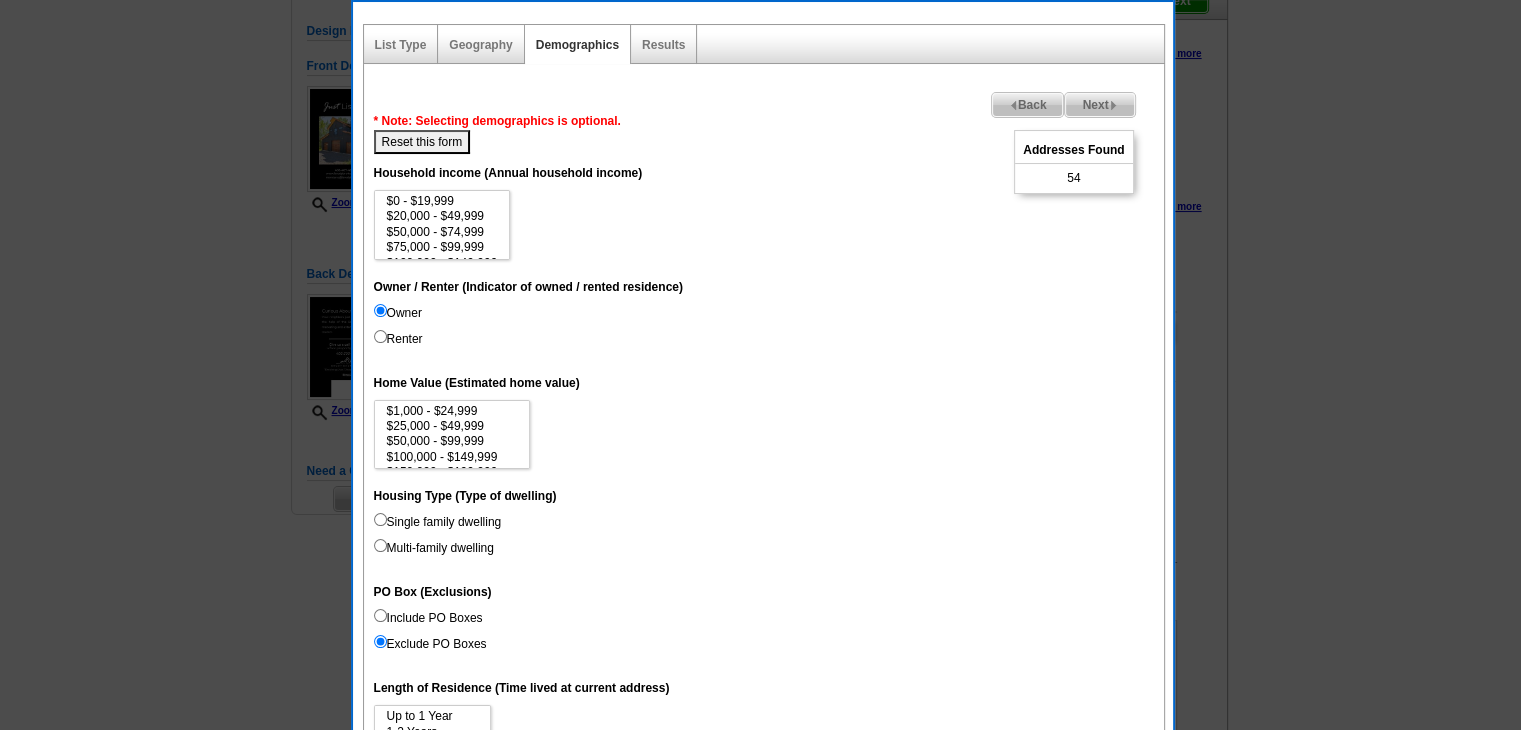 click at bounding box center [1113, 105] 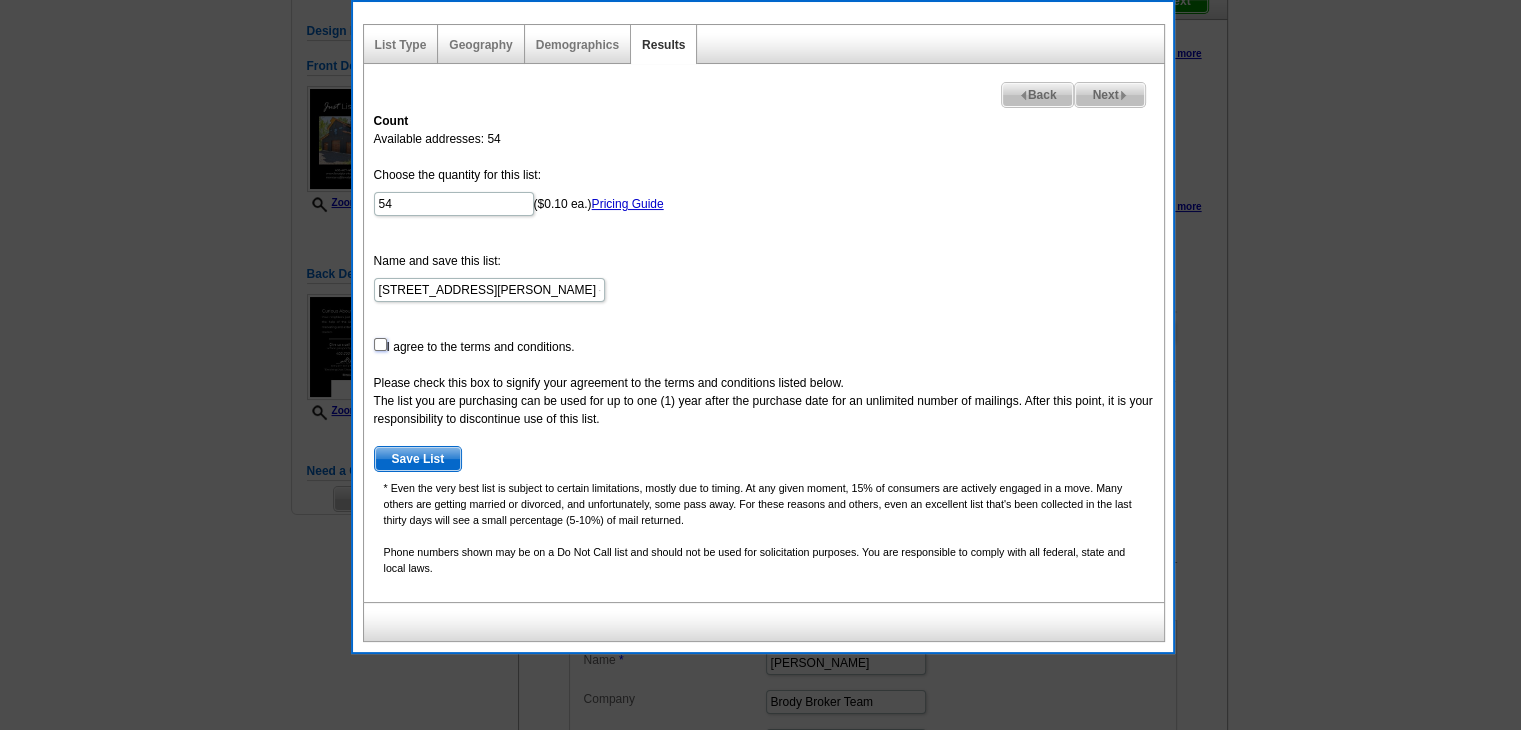 click at bounding box center (380, 344) 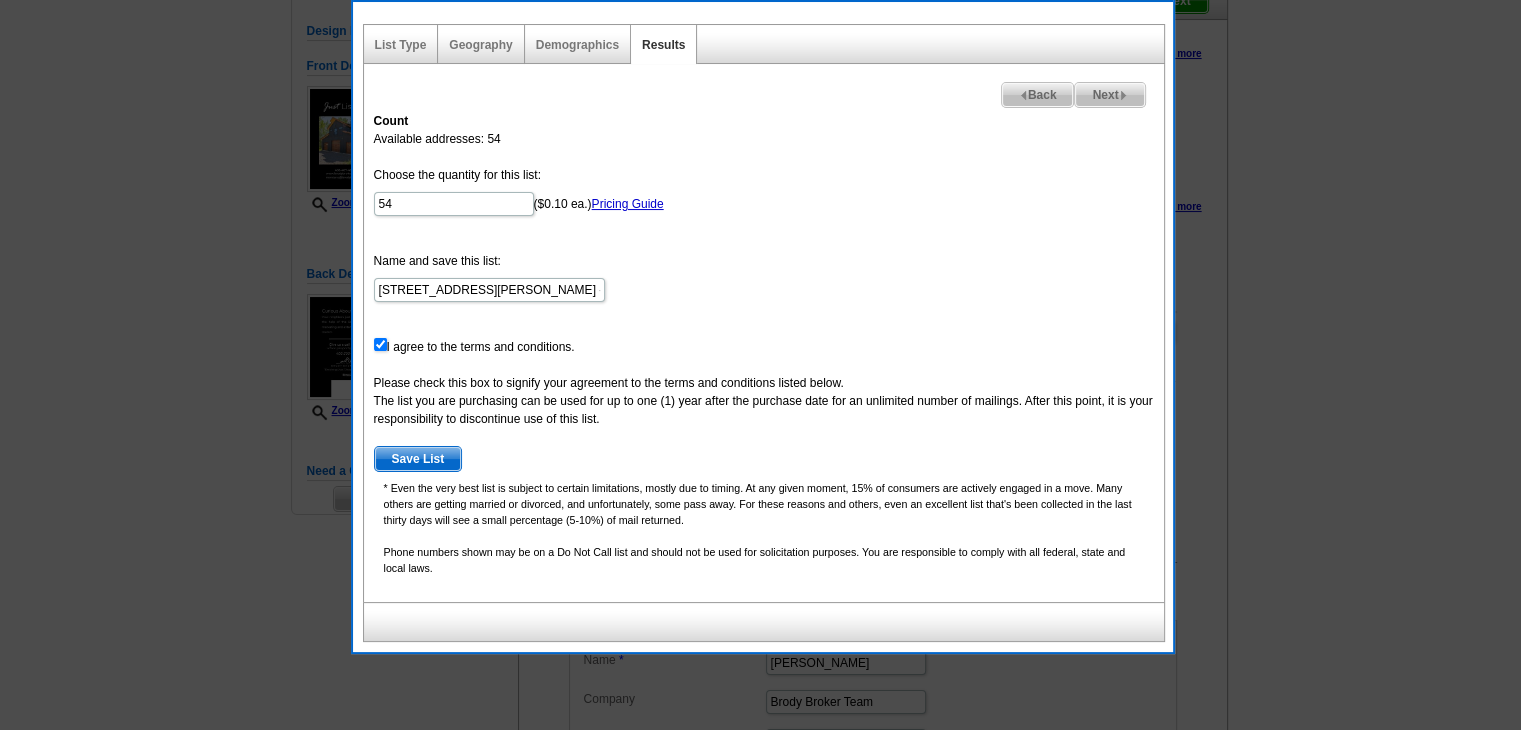 click on "Save List" at bounding box center [418, 459] 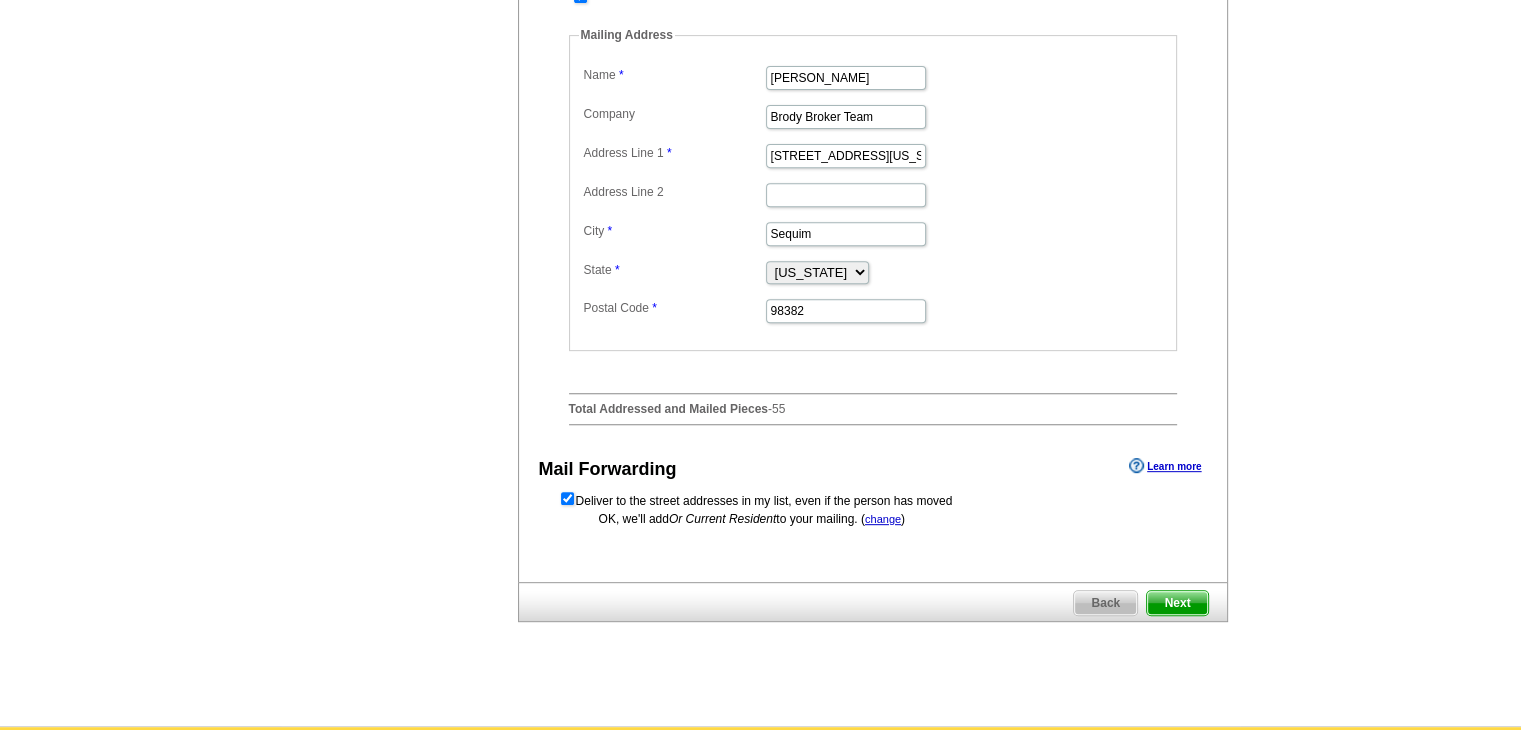 scroll, scrollTop: 1100, scrollLeft: 0, axis: vertical 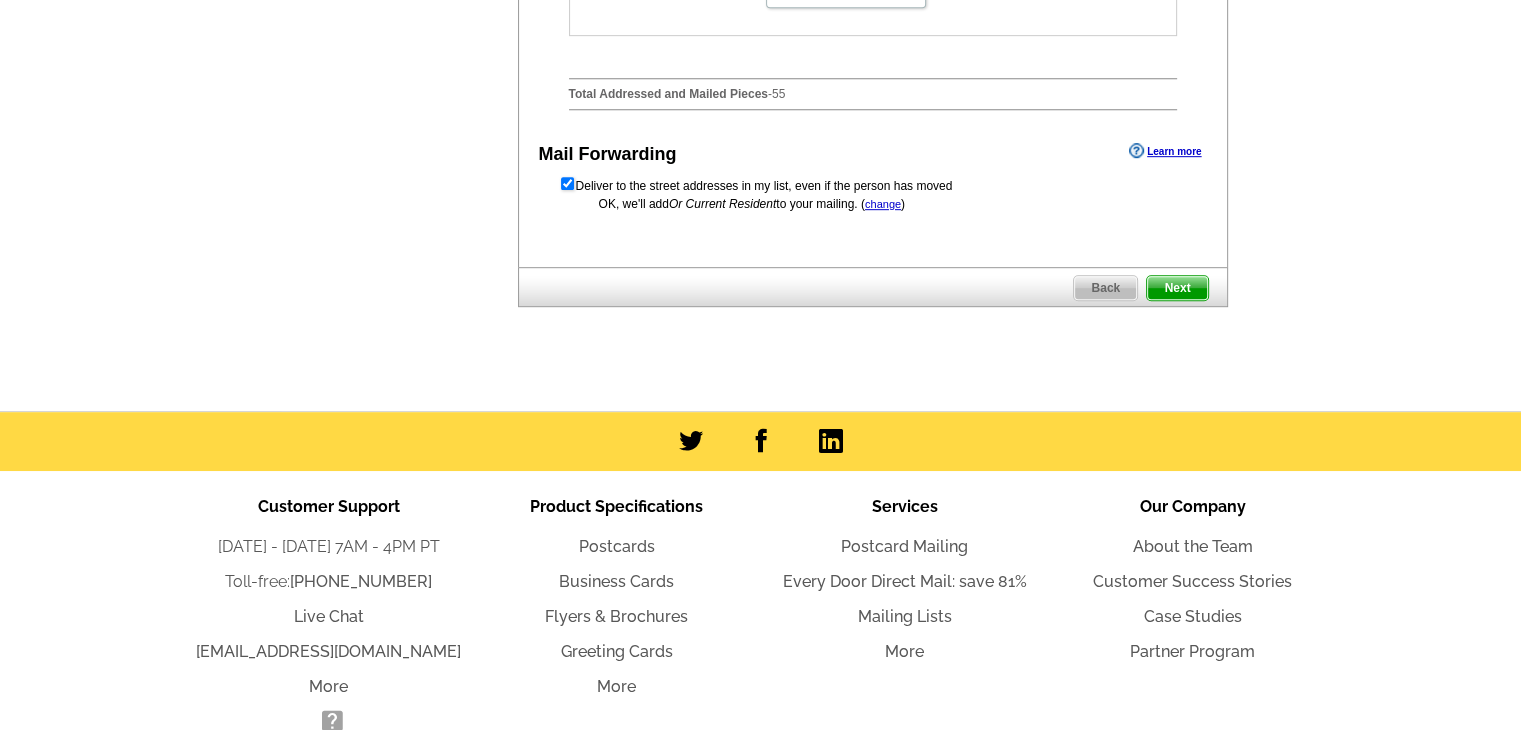 click on "Back
Next" at bounding box center (873, 287) 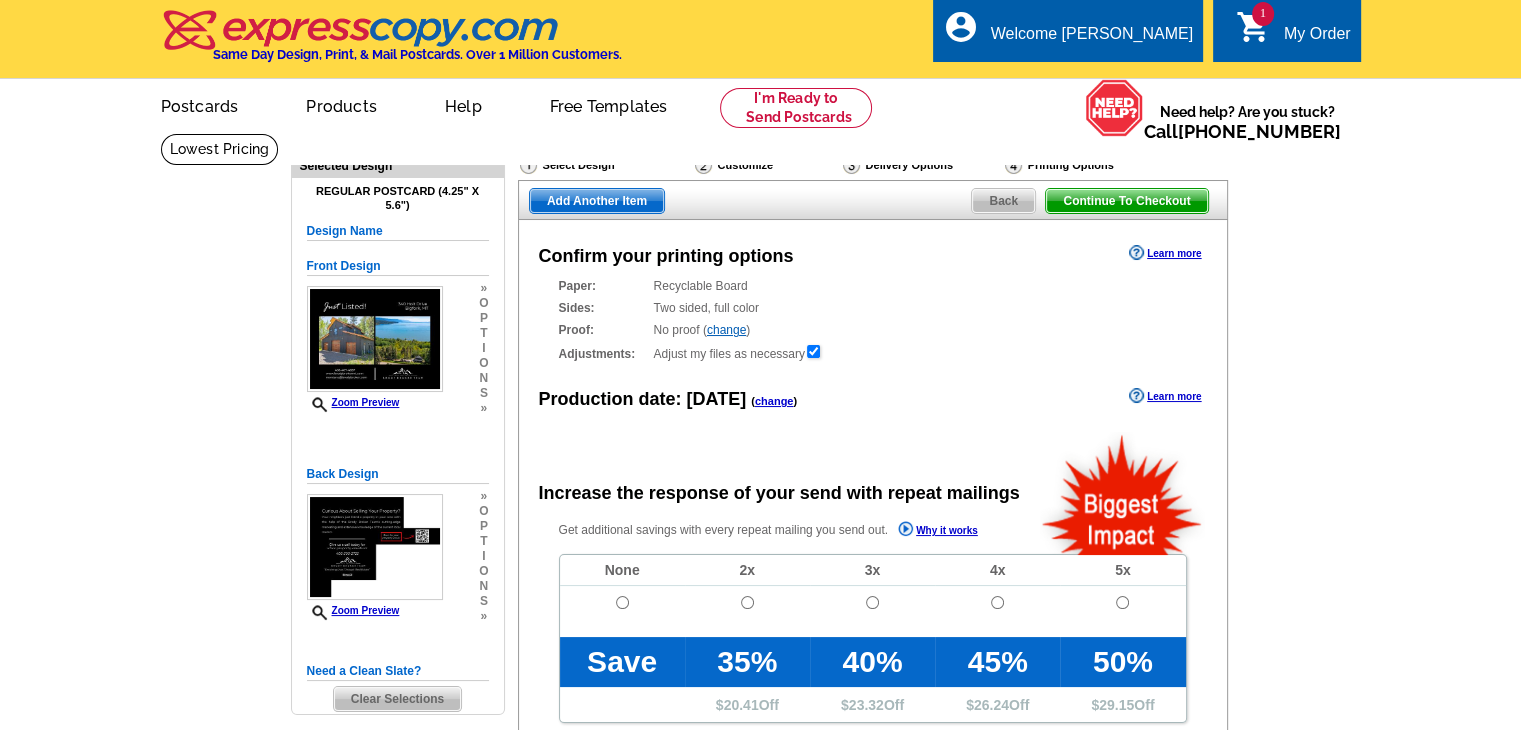 scroll, scrollTop: 200, scrollLeft: 0, axis: vertical 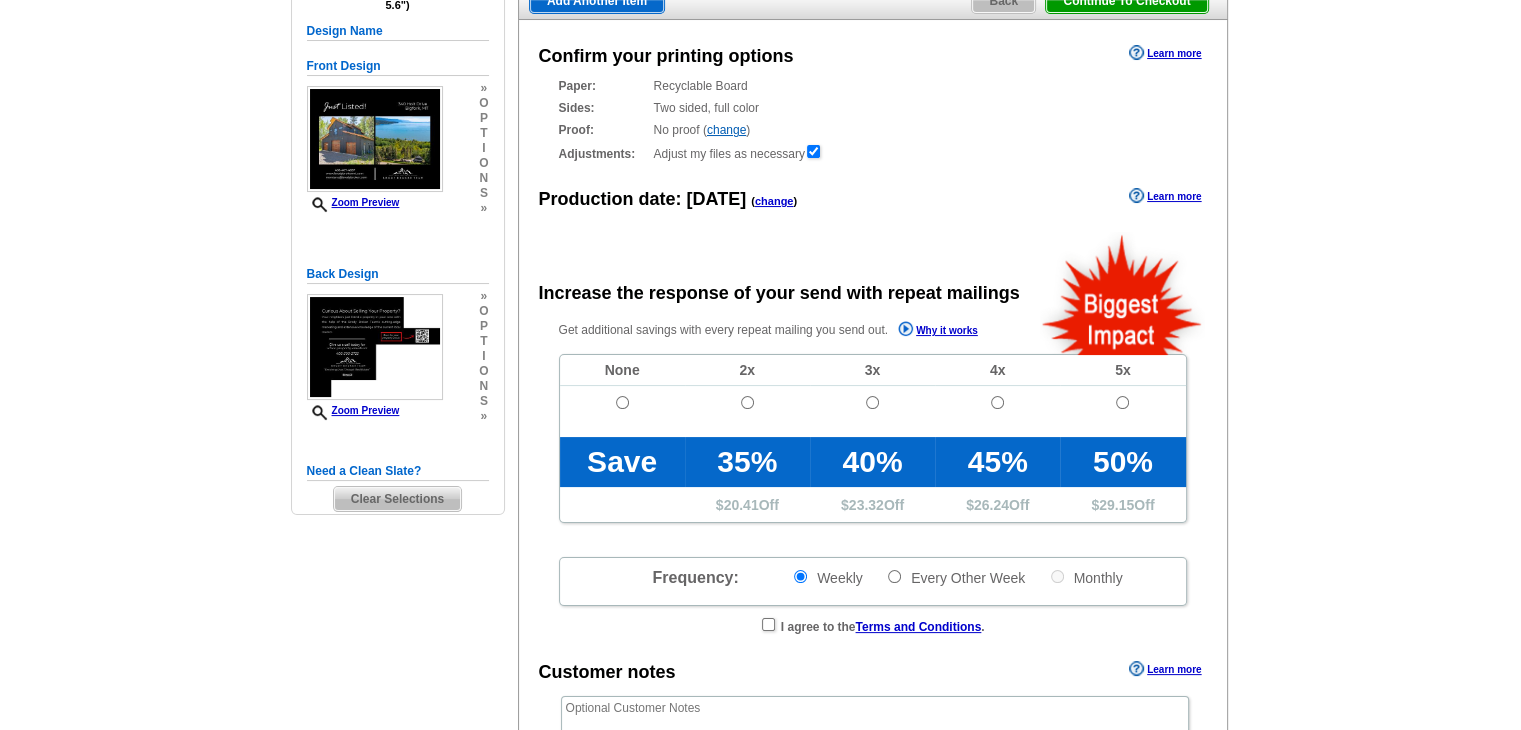 radio on "false" 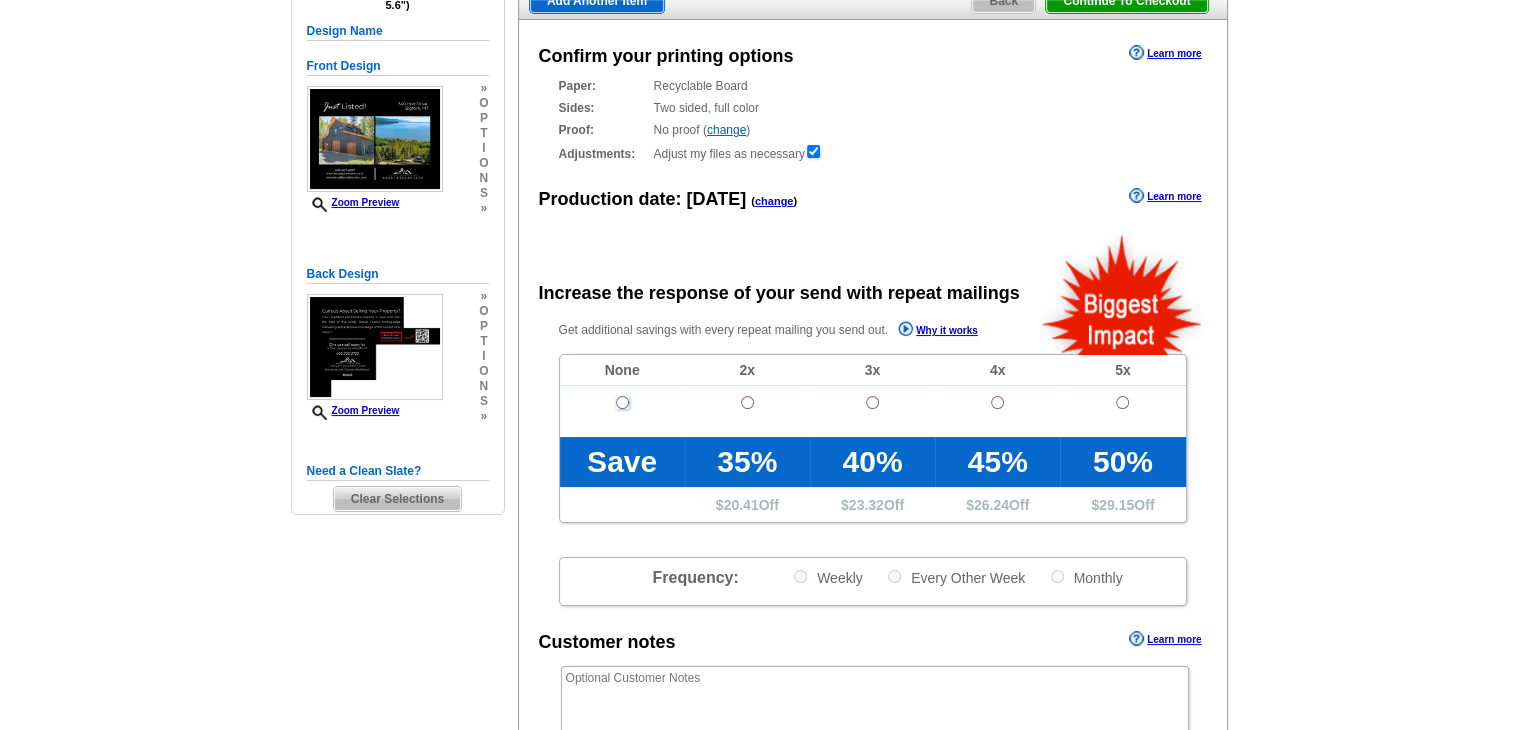 click at bounding box center (622, 402) 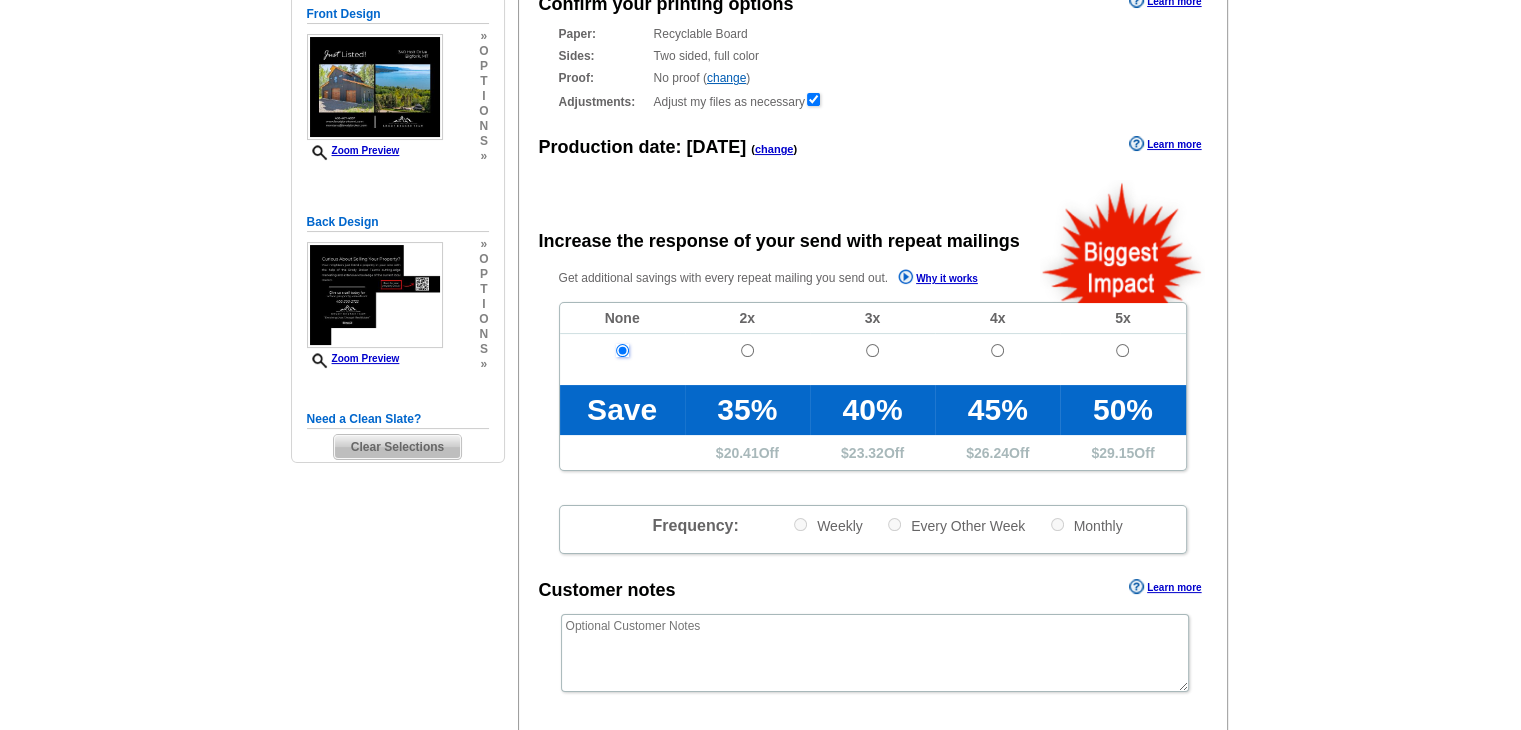 scroll, scrollTop: 400, scrollLeft: 0, axis: vertical 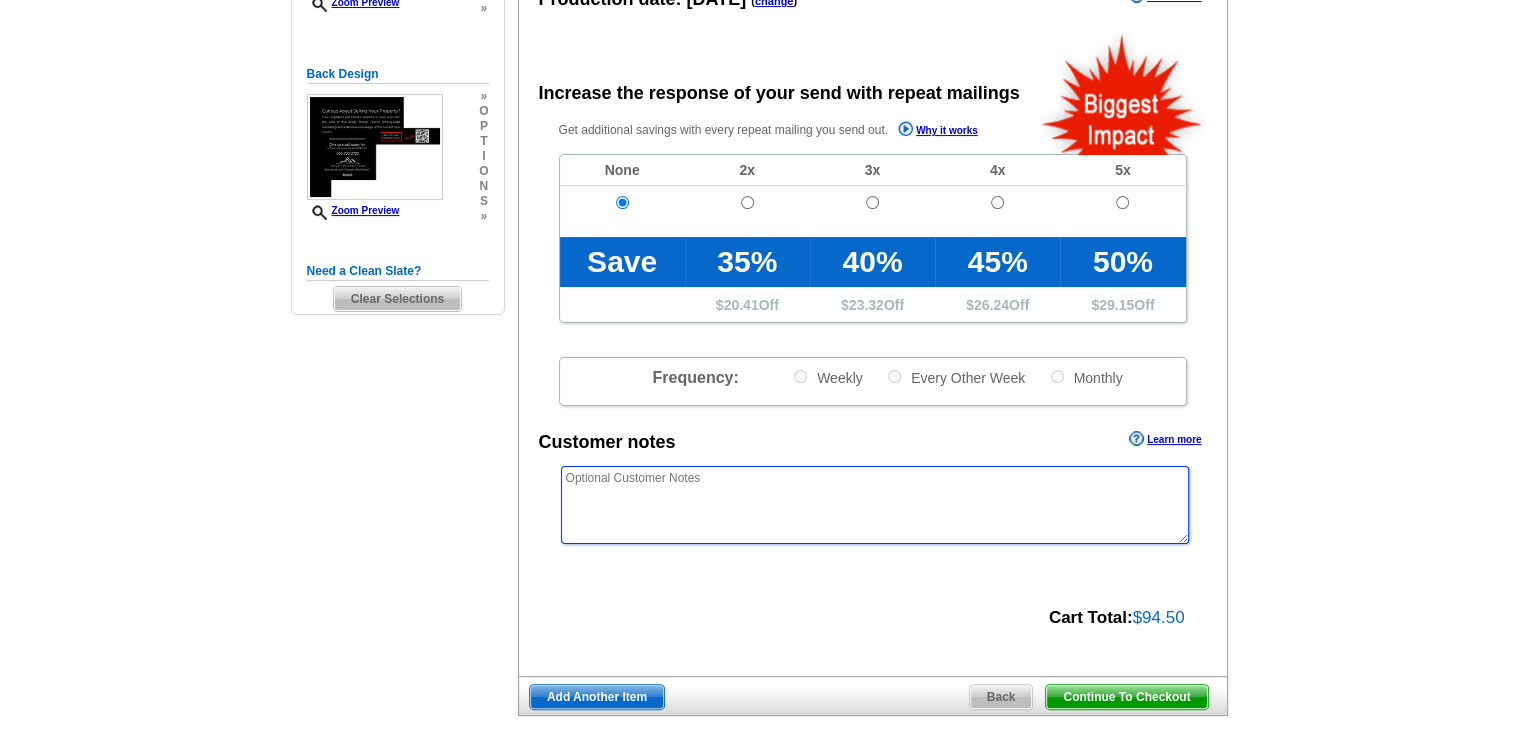 click at bounding box center (875, 505) 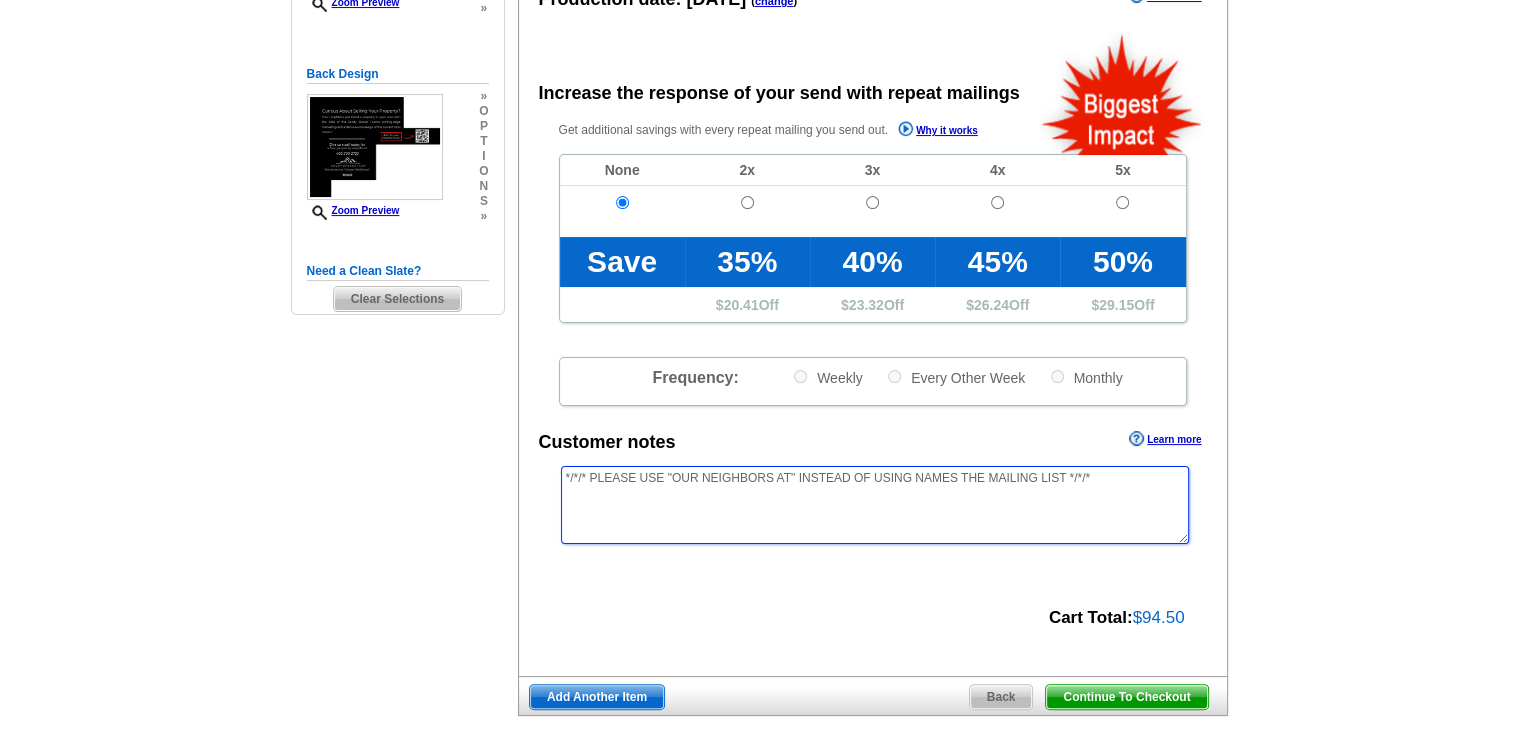 type on "*/*/* PLEASE USE "OUR NEIGHBORS AT" INSTEAD OF USING NAMES THE MAILING LIST */*/*" 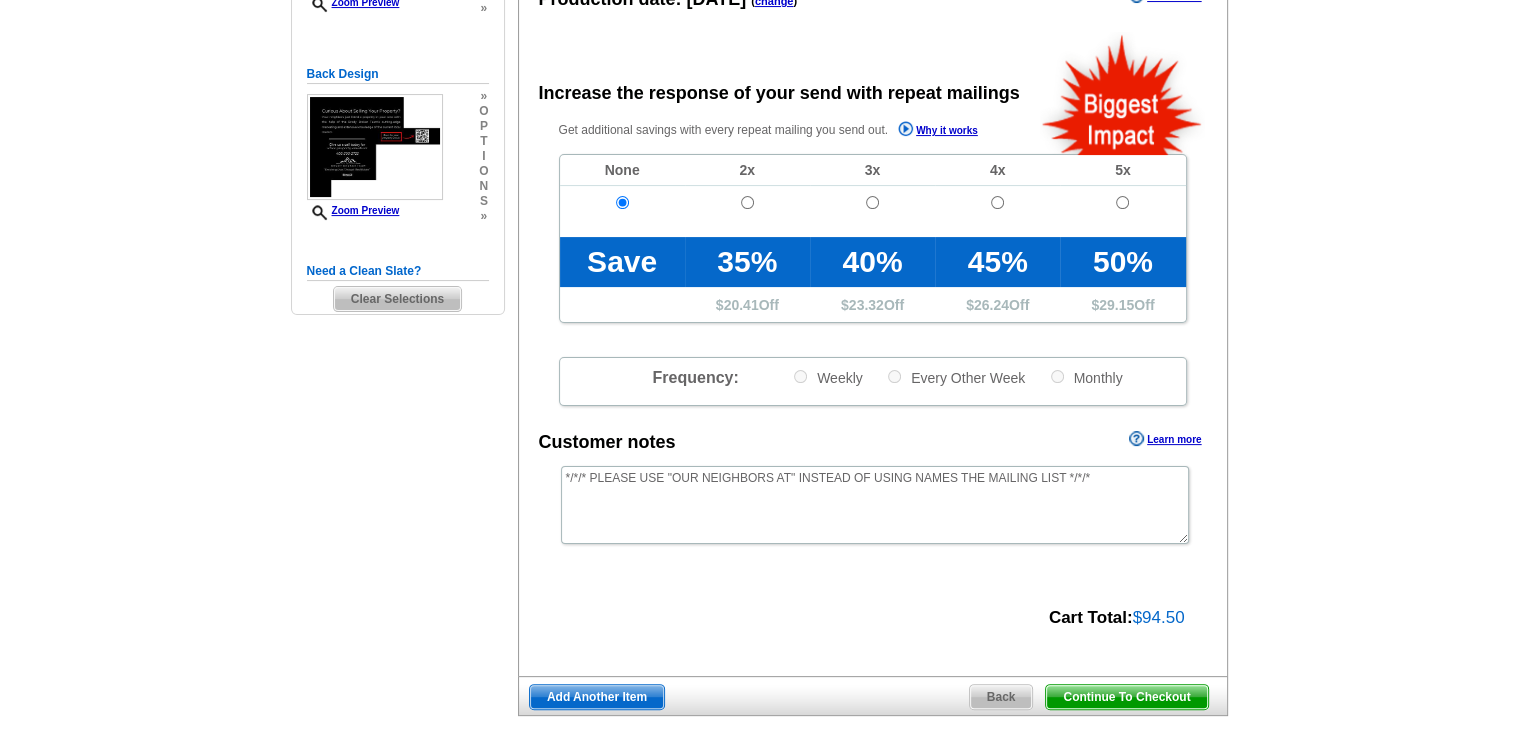 click on "Continue To Checkout" at bounding box center [1126, 697] 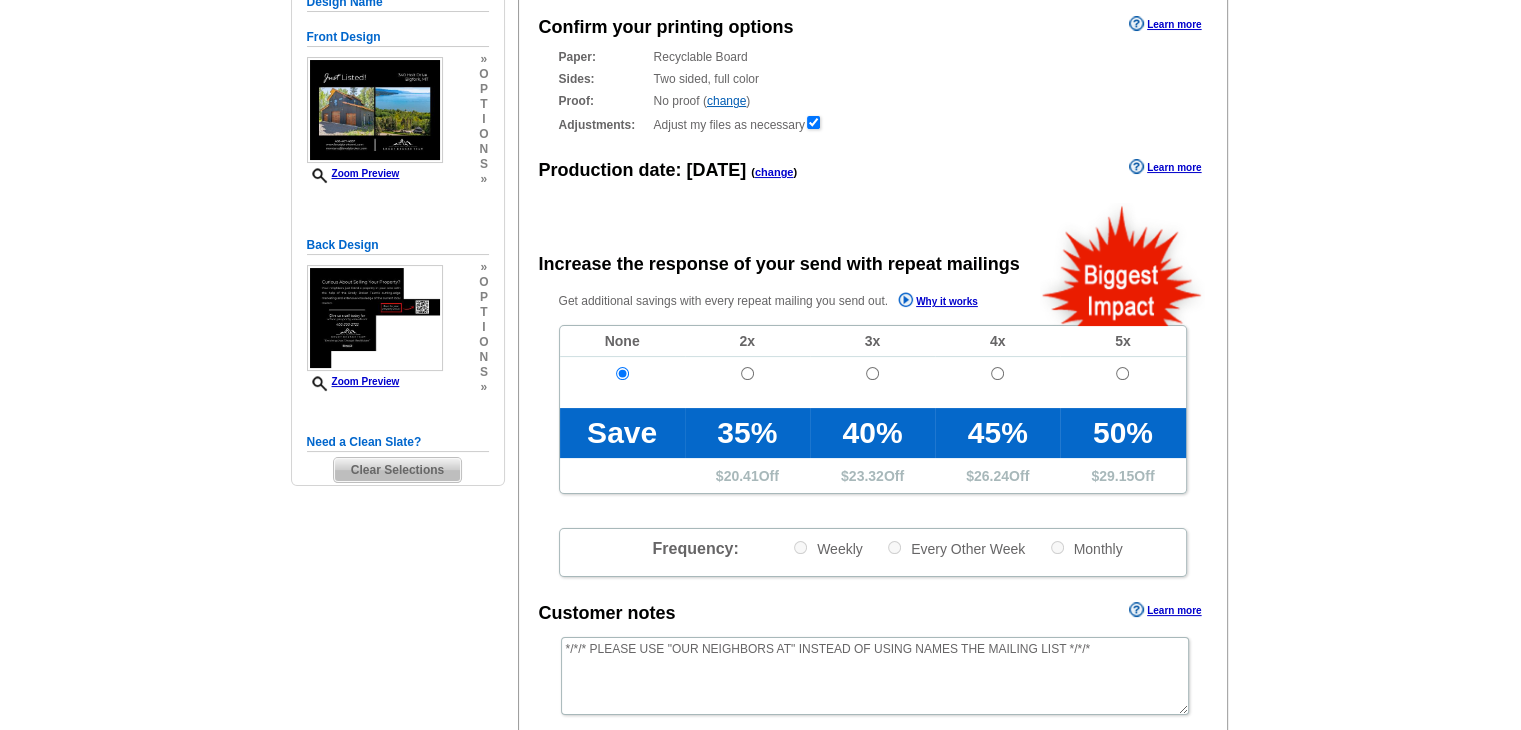 scroll, scrollTop: 200, scrollLeft: 0, axis: vertical 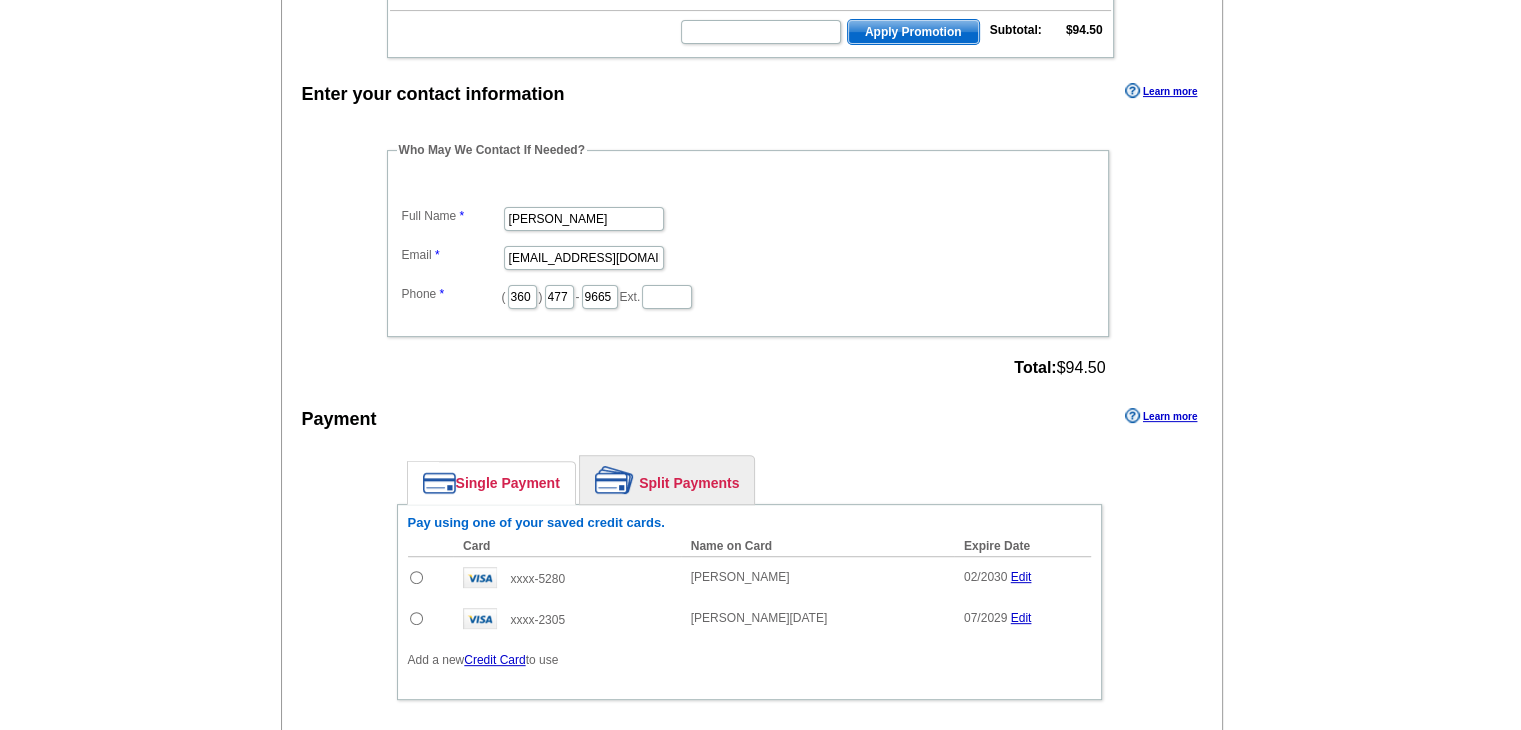 click on "Full Name
Rose McCreary
Email
rose@brodybroker.com
Phone
( 360 )  477  -  9665  Ext." at bounding box center (748, 243) 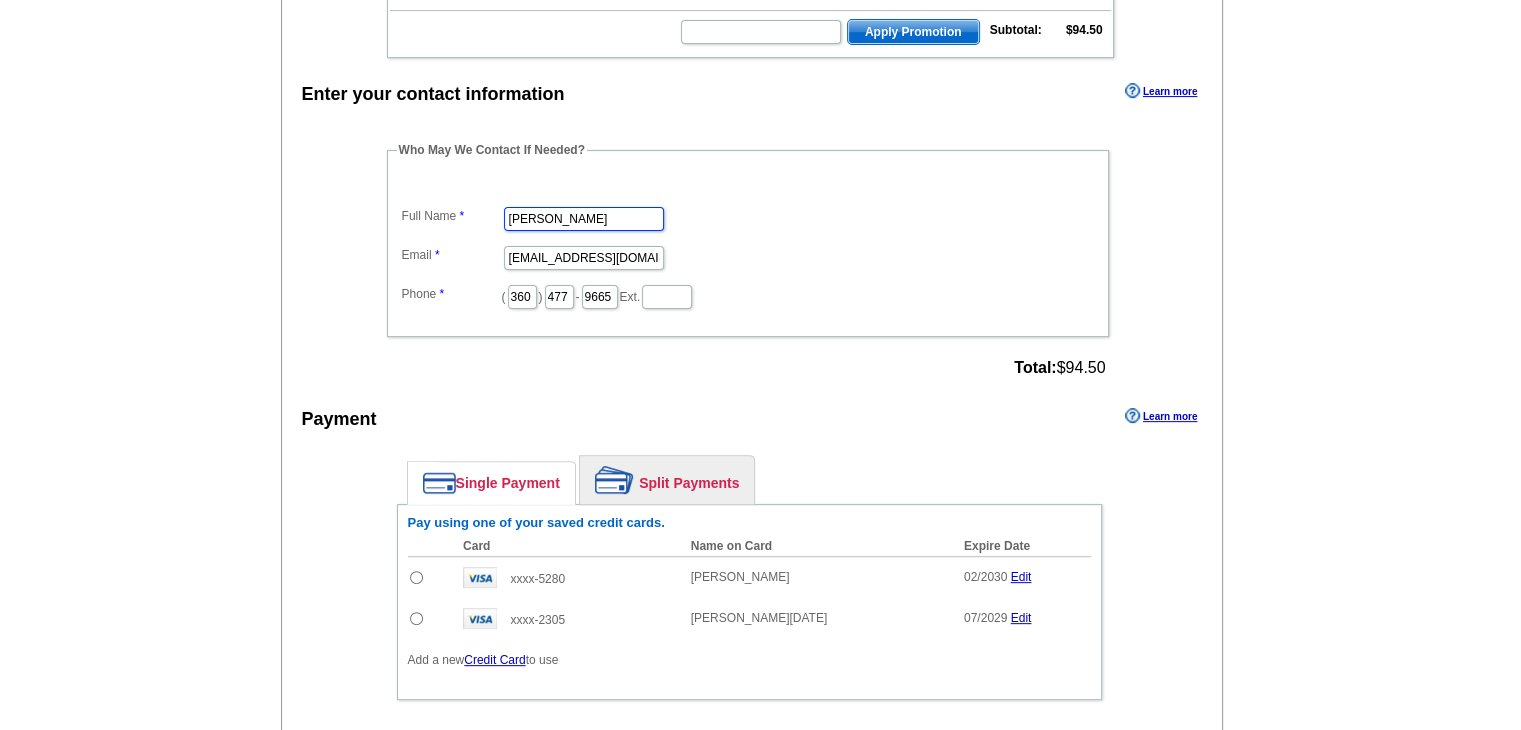 click on "Rose McCreary" at bounding box center (584, 219) 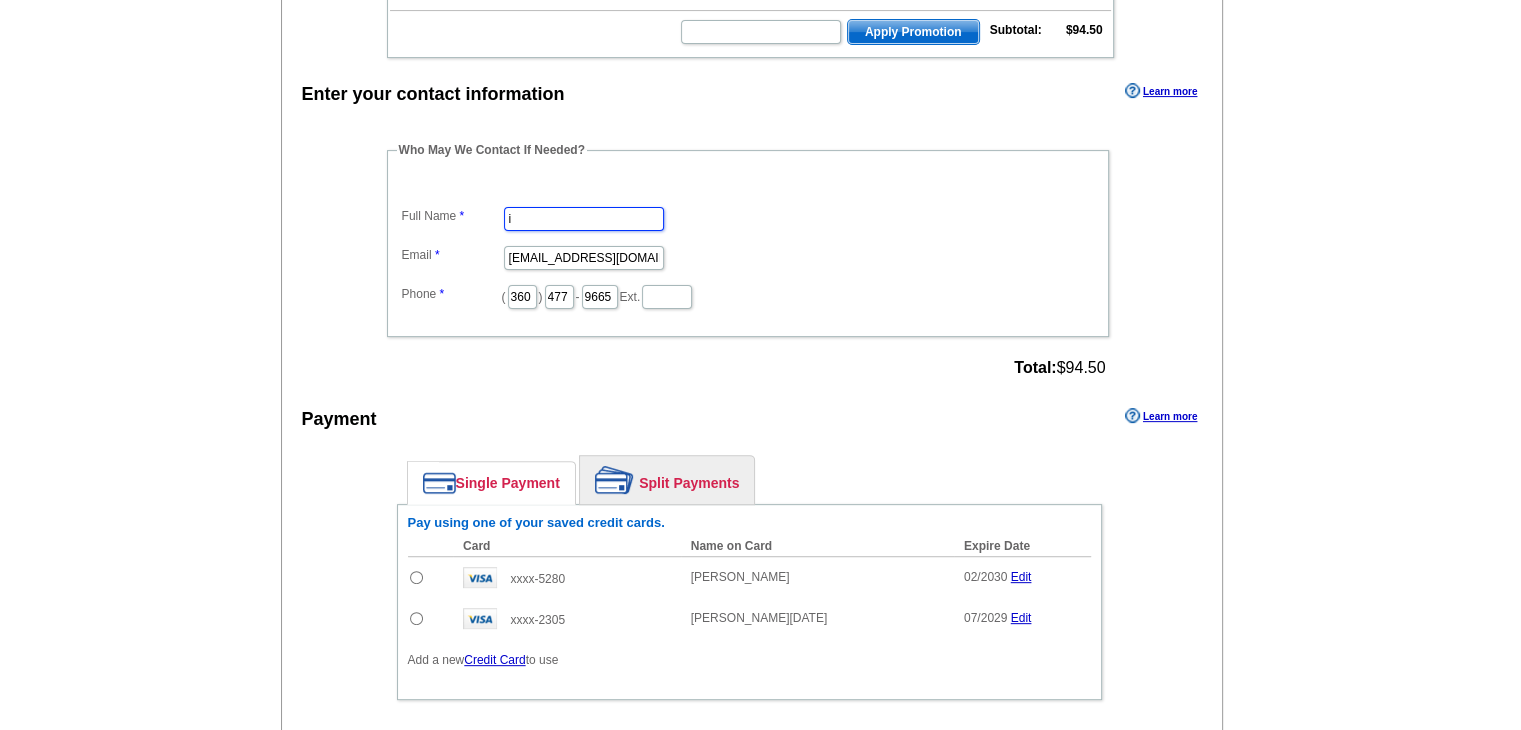 type on "Isaiah Pio Roda" 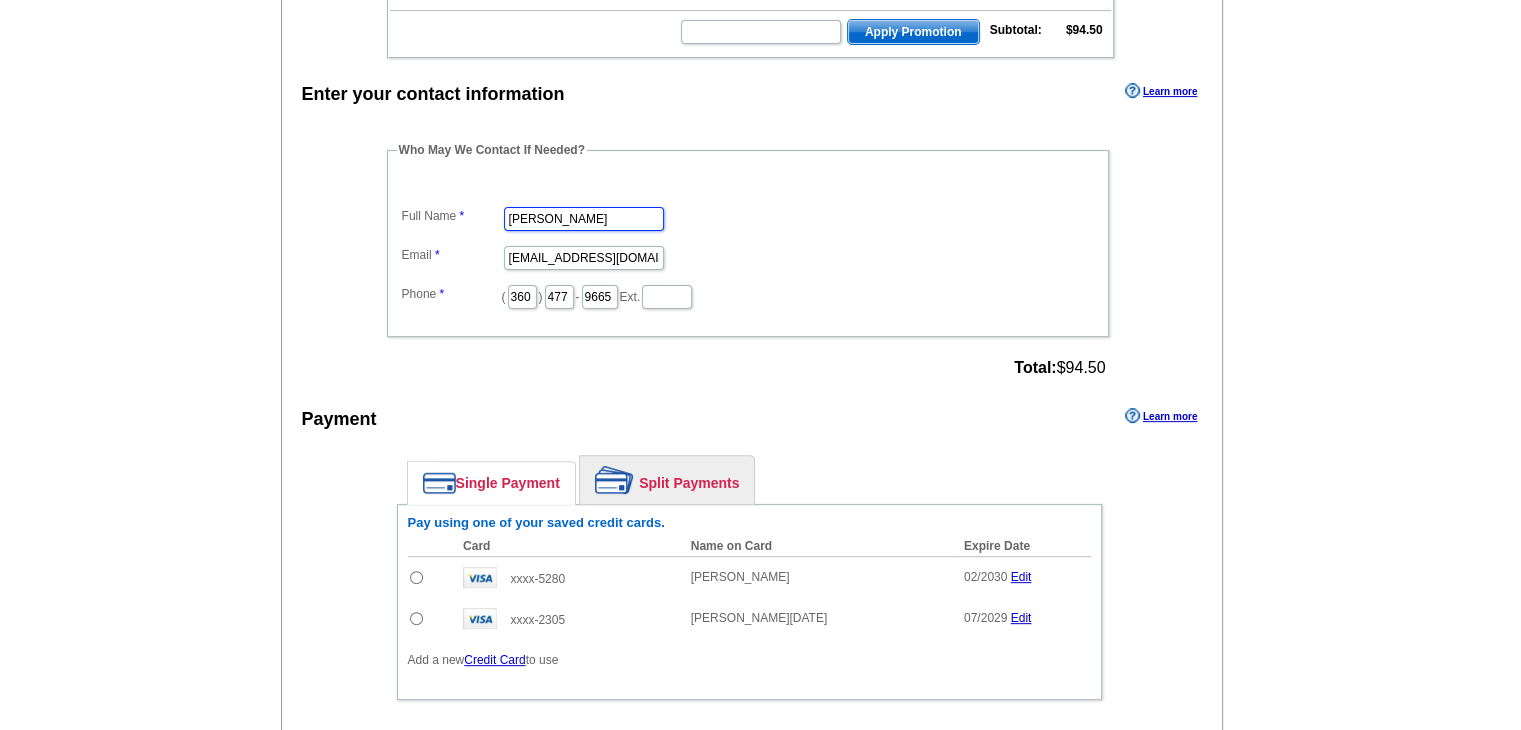 scroll, scrollTop: 0, scrollLeft: 0, axis: both 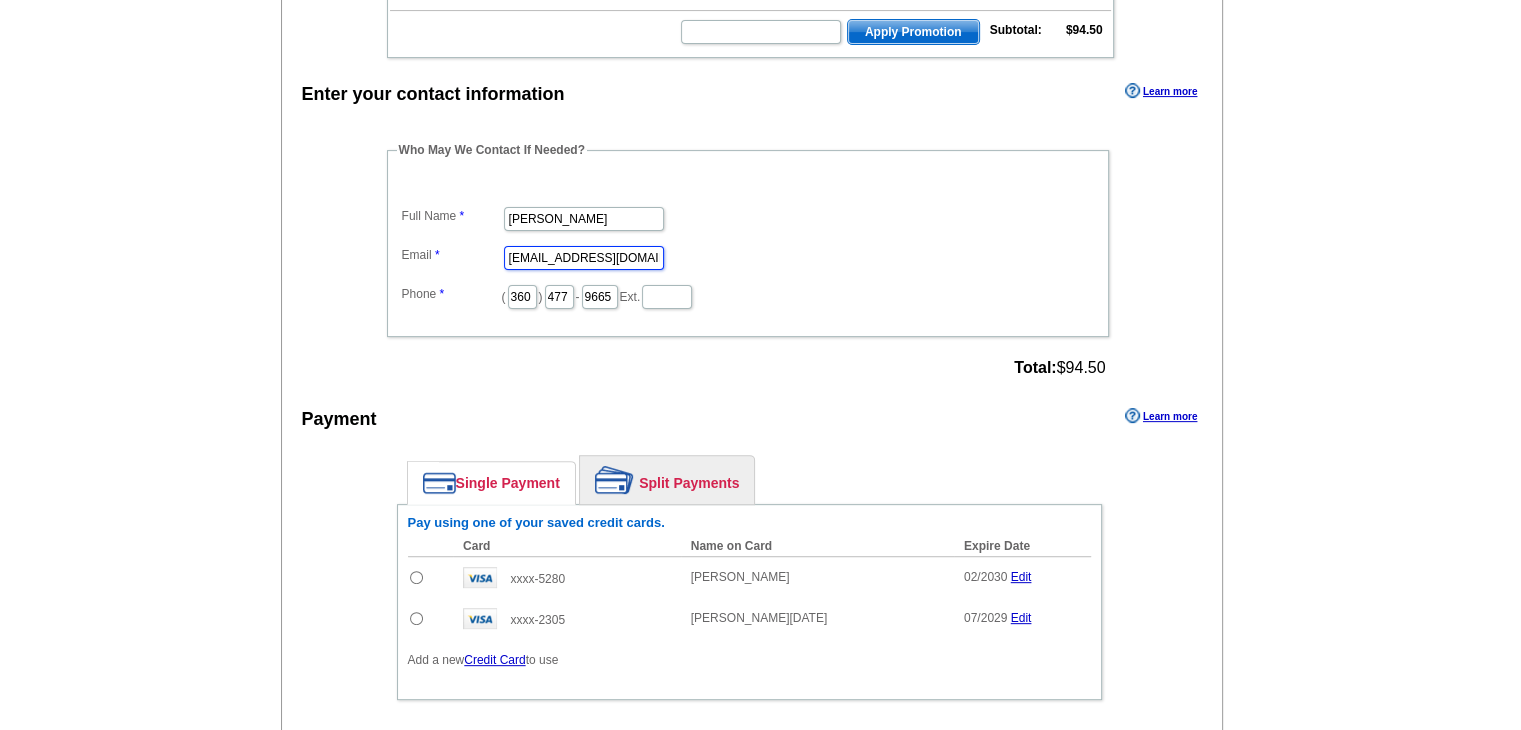 click on "rose@brodybroker.com" at bounding box center (584, 258) 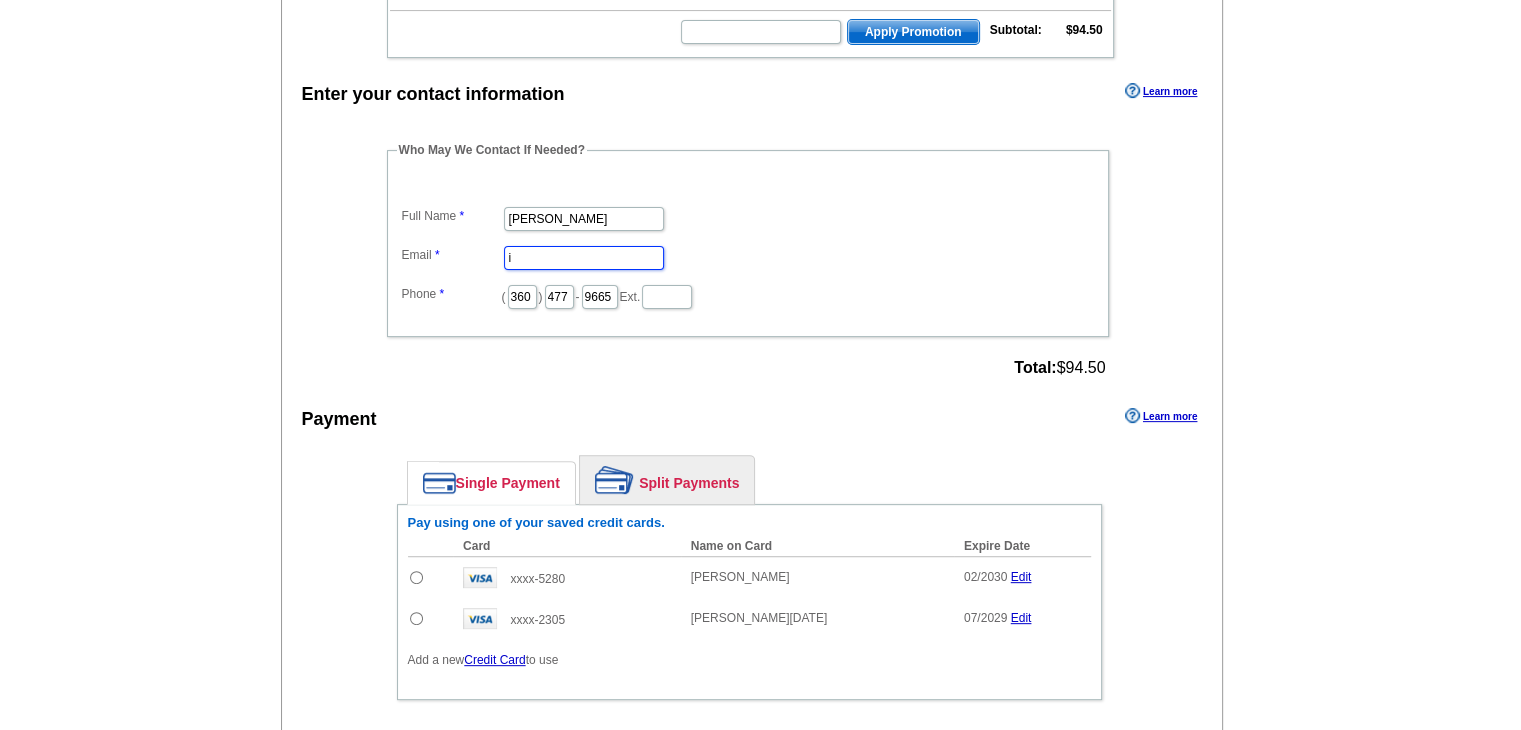 type on "[EMAIL_ADDRESS][DOMAIN_NAME]" 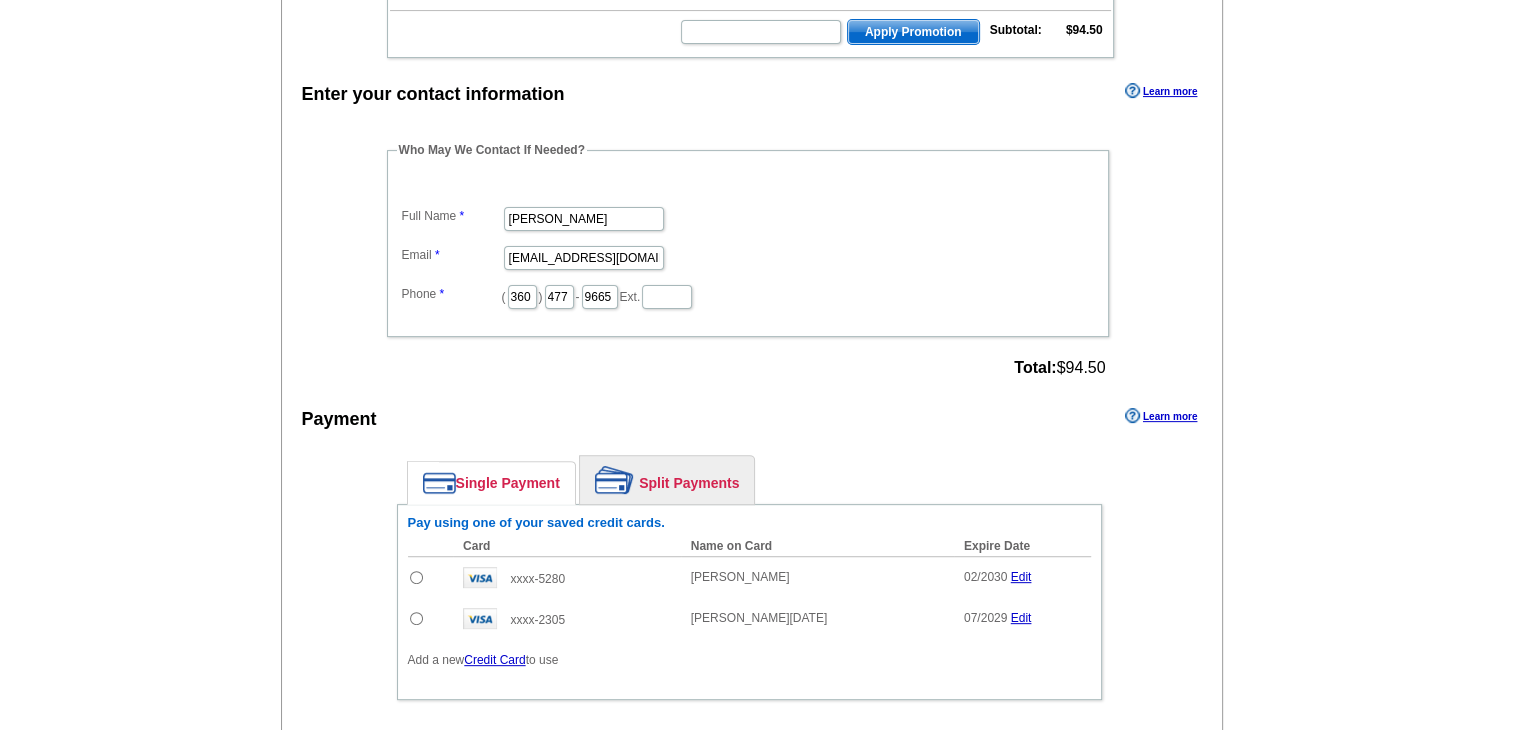 click at bounding box center (416, 618) 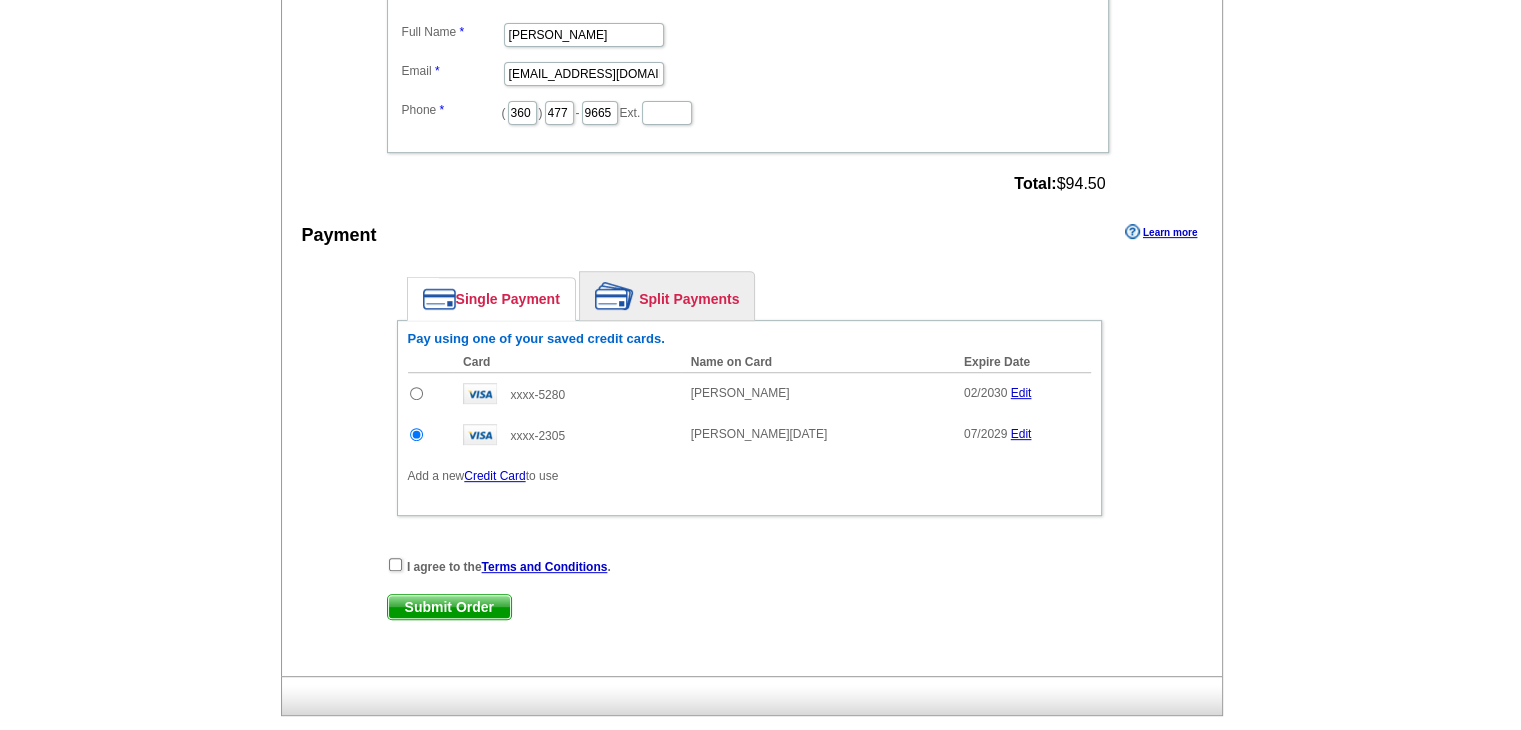 scroll, scrollTop: 800, scrollLeft: 0, axis: vertical 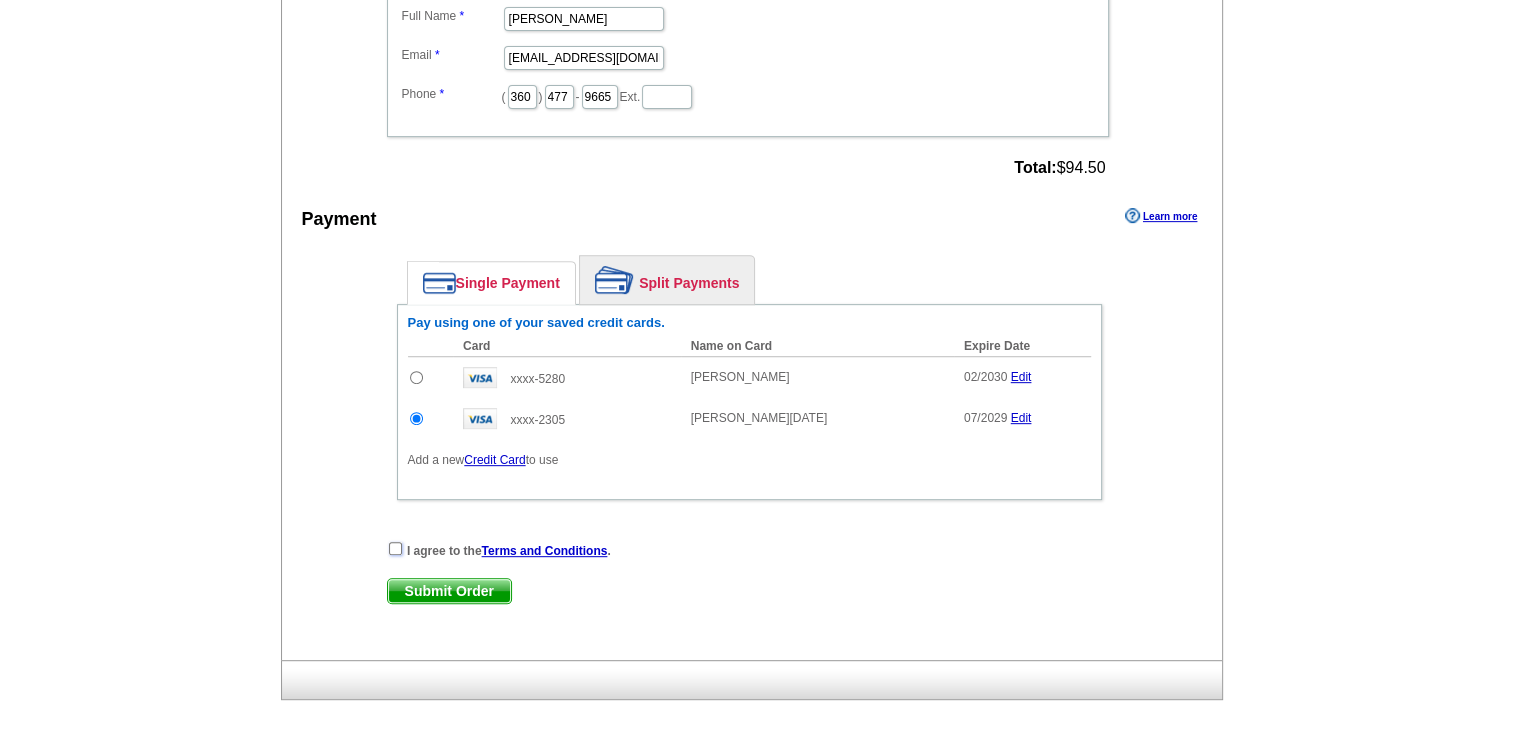 click at bounding box center (395, 548) 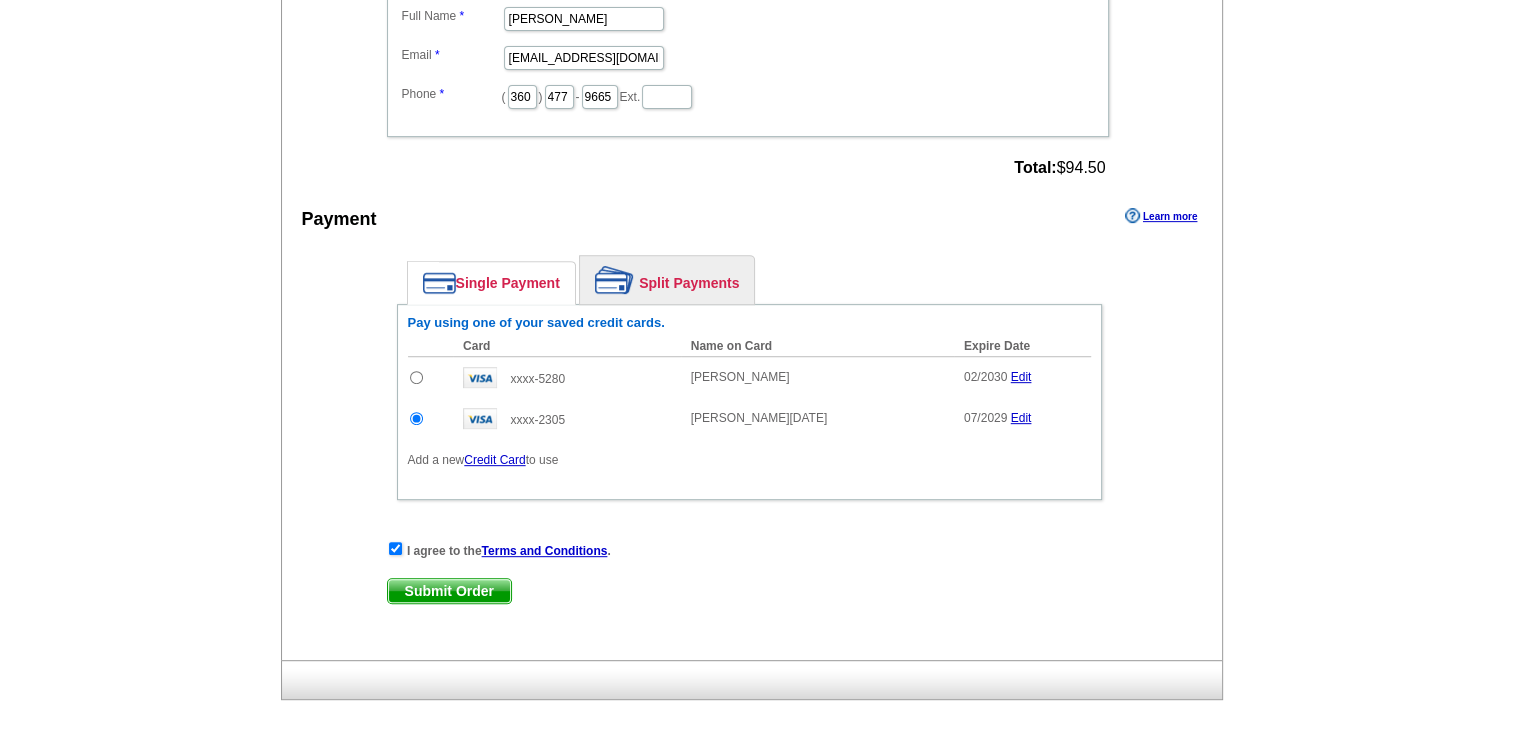click on "Submit Order" at bounding box center [449, 591] 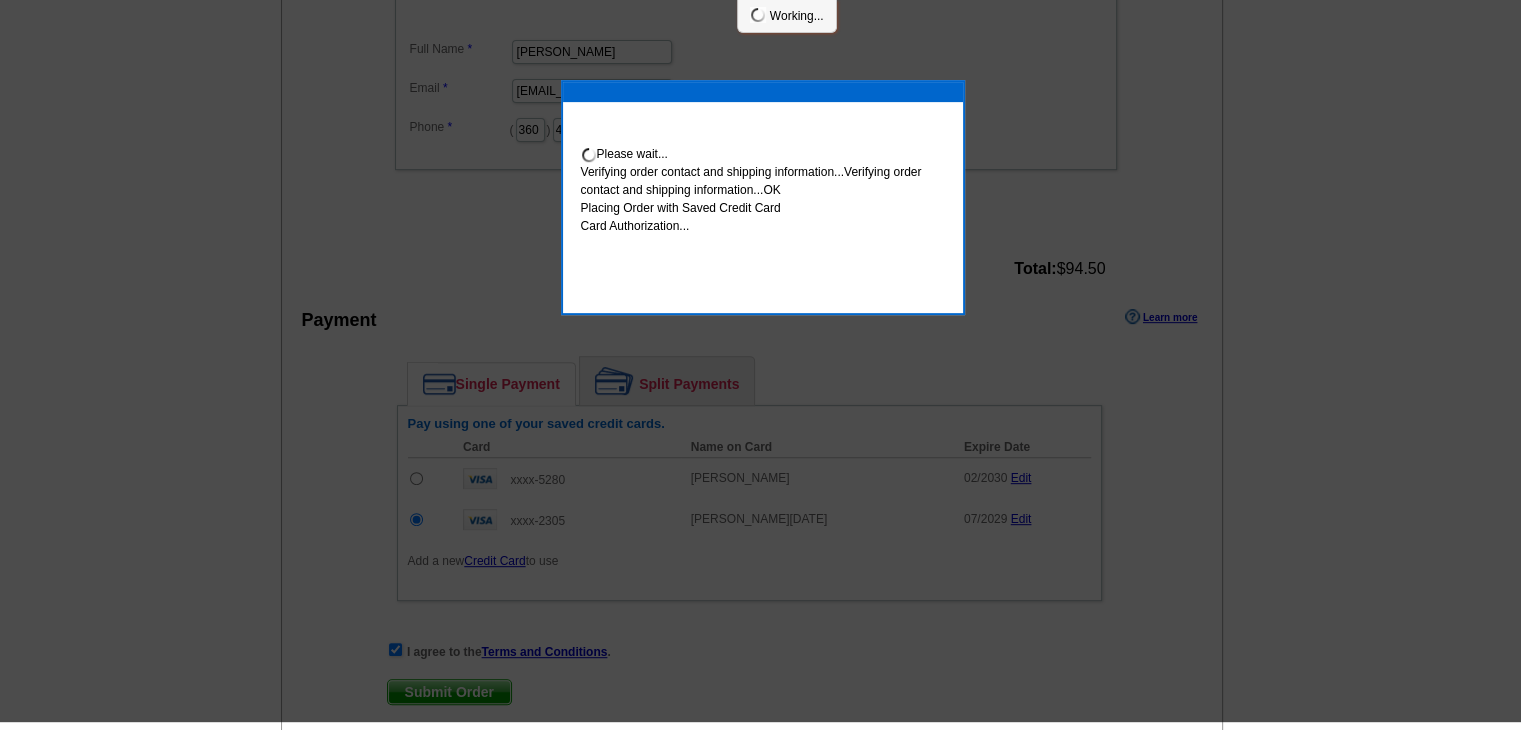 scroll, scrollTop: 792, scrollLeft: 0, axis: vertical 